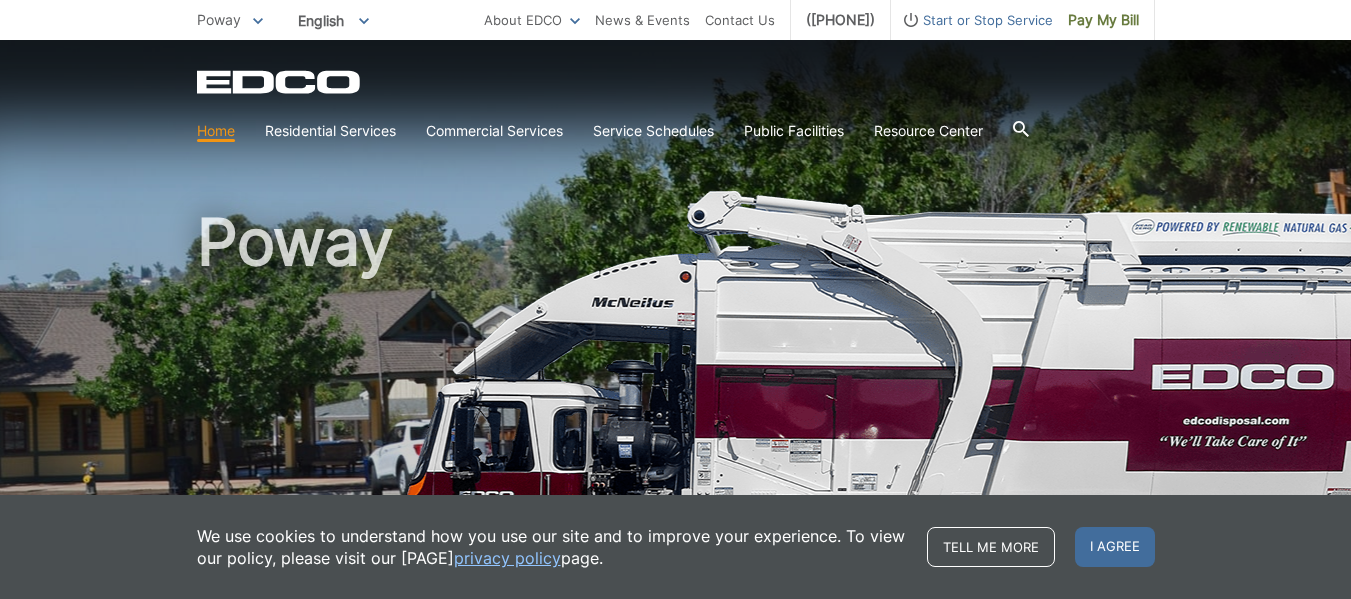 scroll, scrollTop: 0, scrollLeft: 0, axis: both 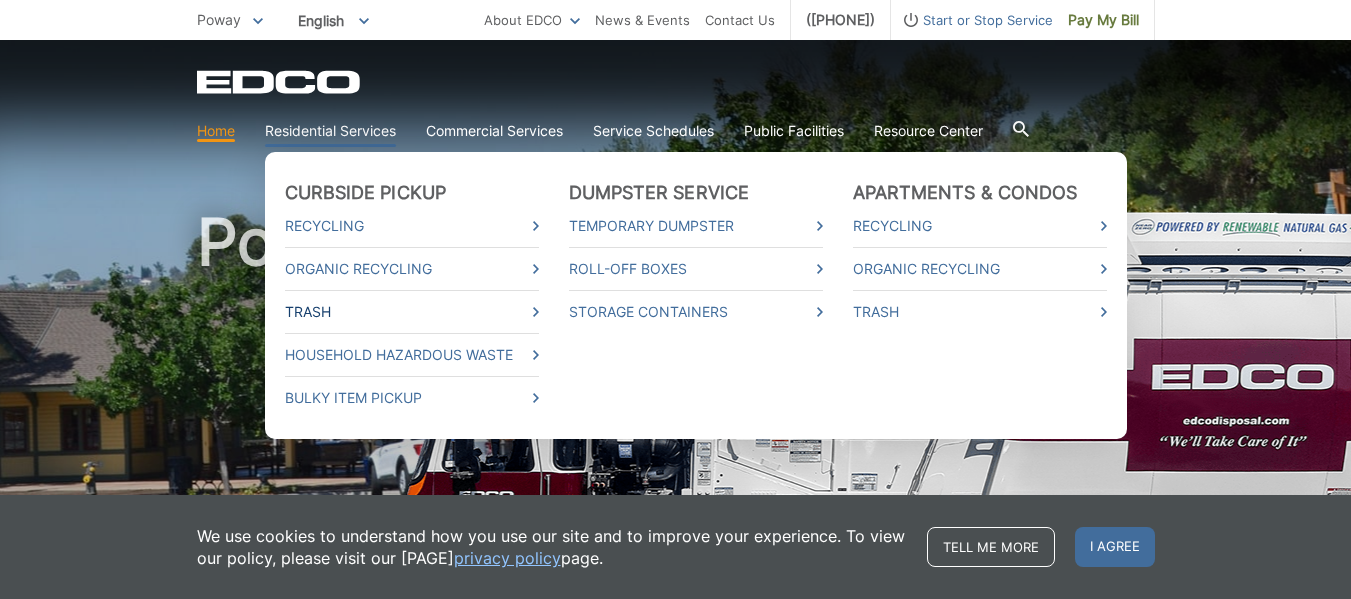 click on "Trash" at bounding box center (412, 312) 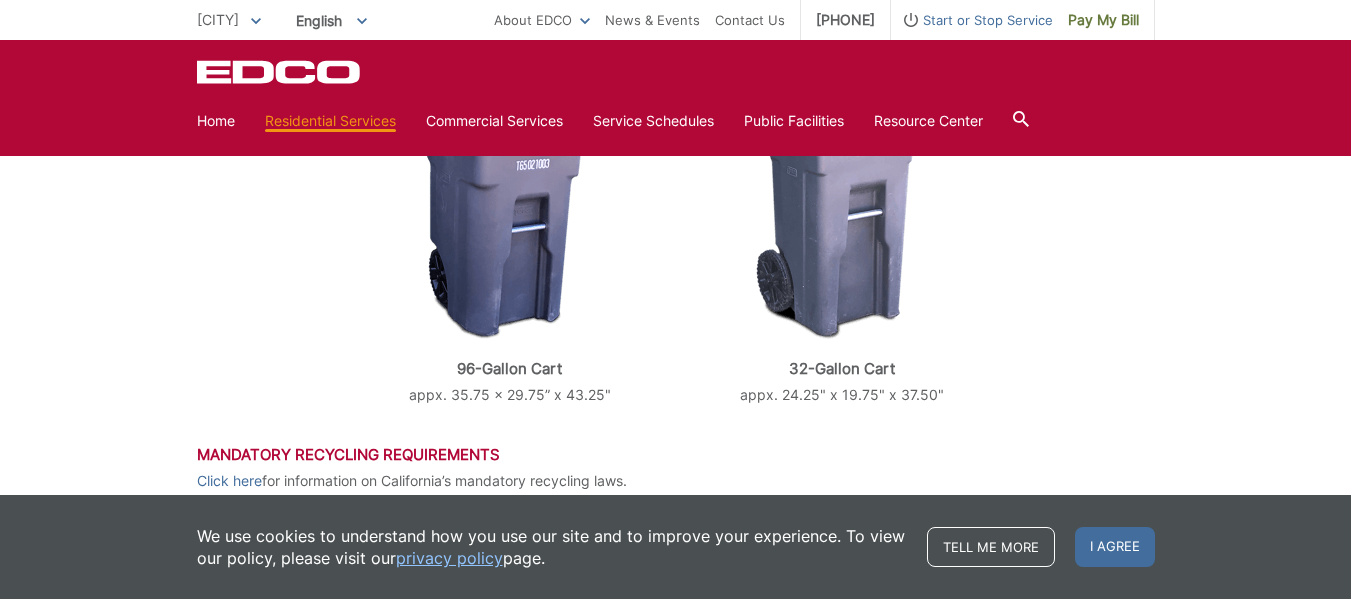 scroll, scrollTop: 860, scrollLeft: 0, axis: vertical 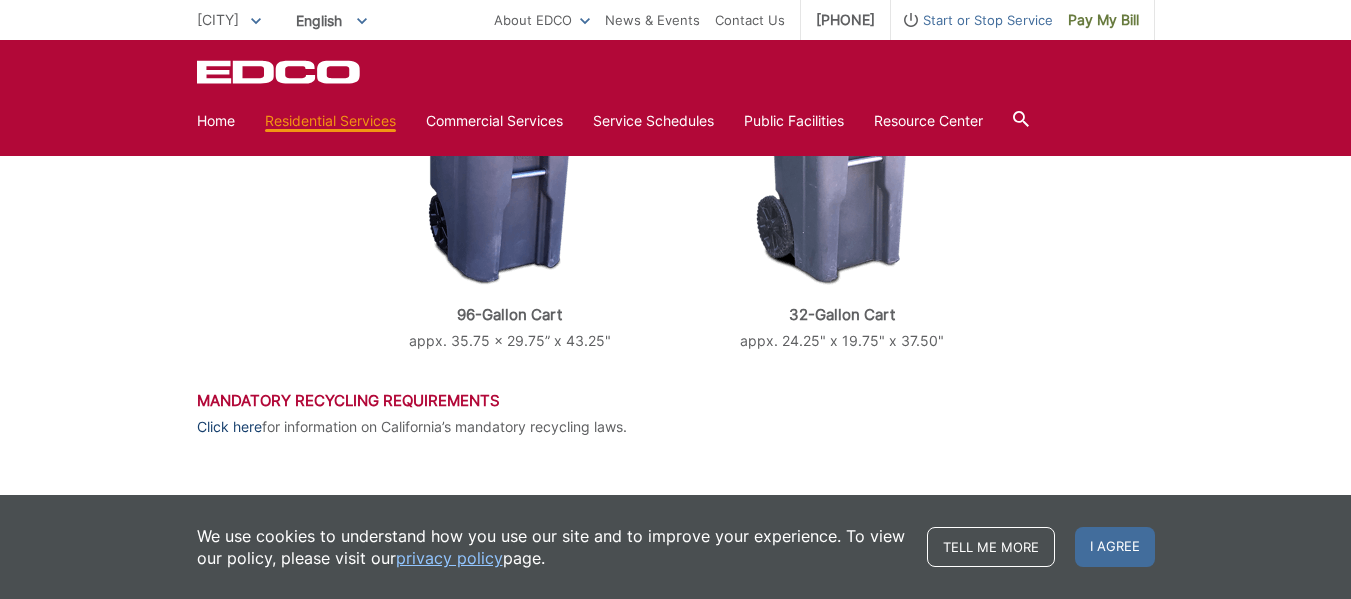 click on "Click here" at bounding box center [229, 427] 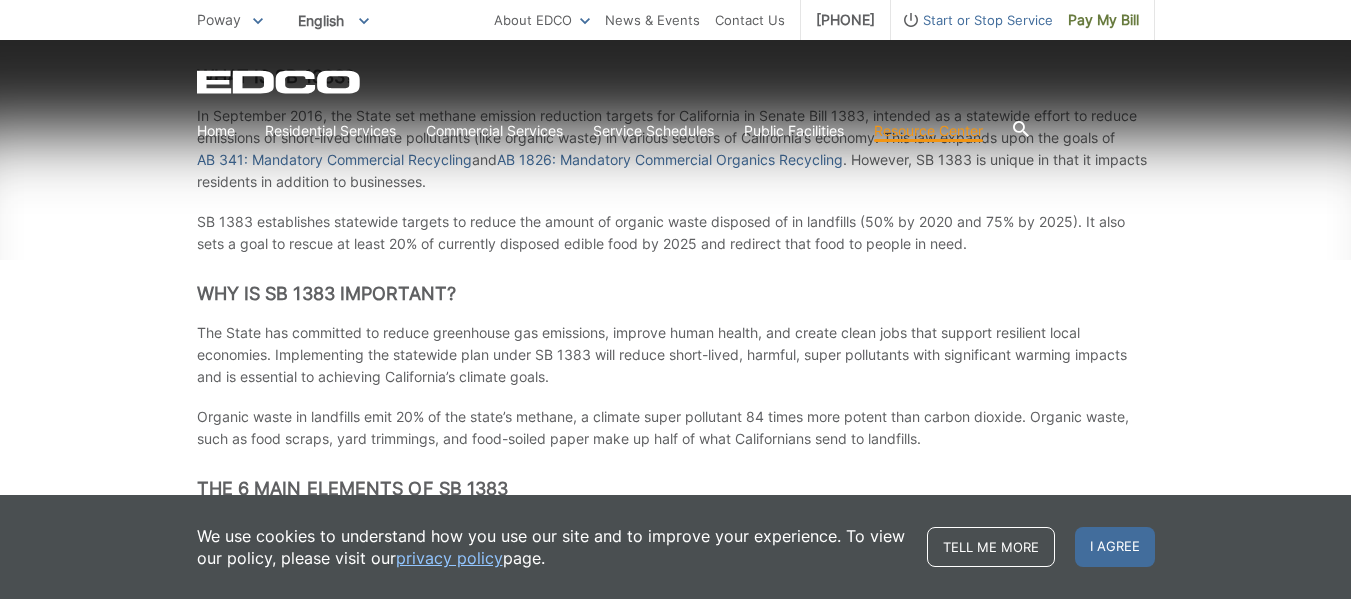 scroll, scrollTop: 500, scrollLeft: 0, axis: vertical 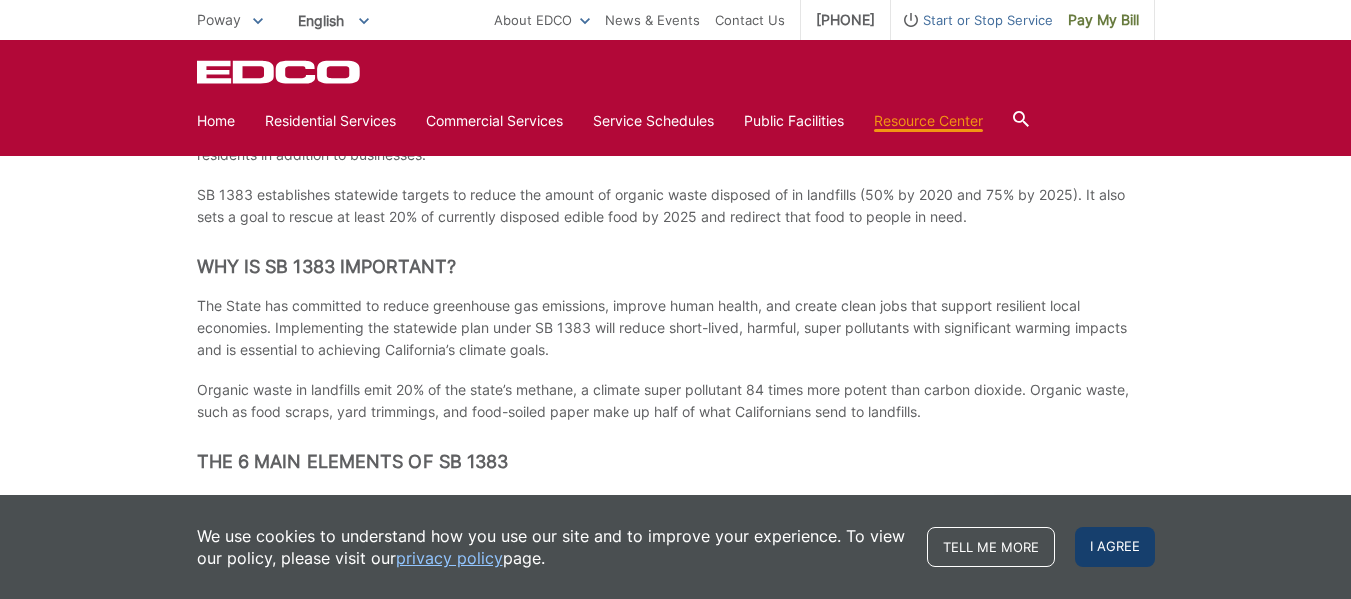 click on "I agree" at bounding box center (1115, 547) 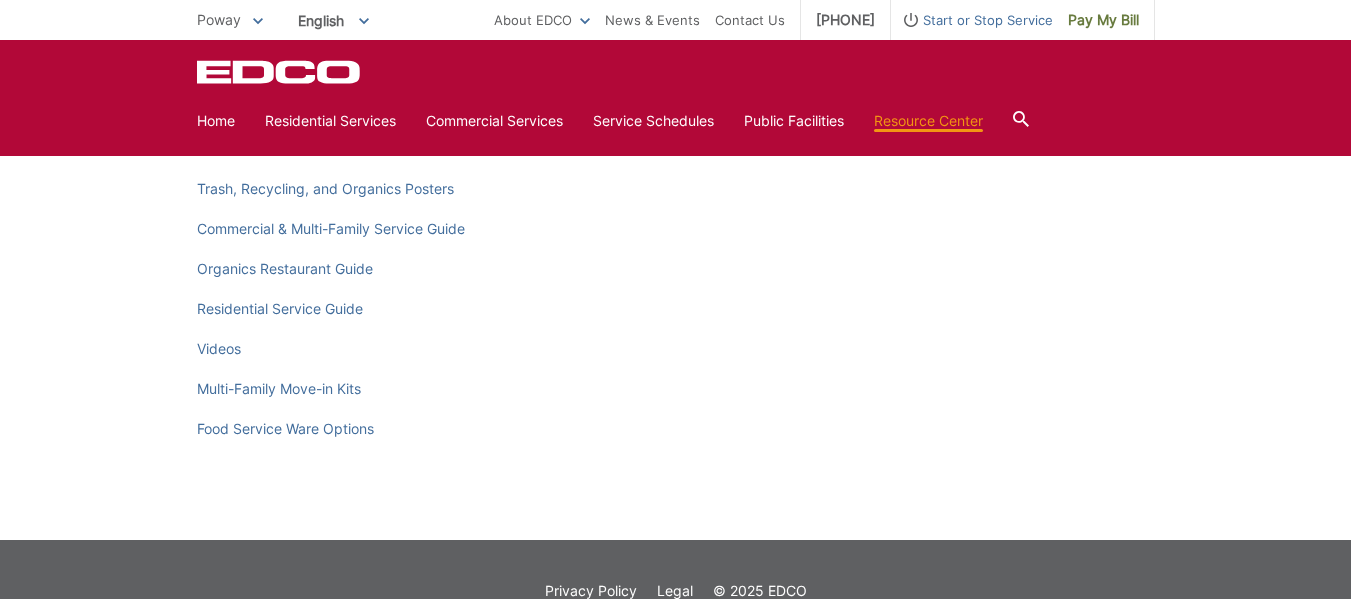 scroll, scrollTop: 2888, scrollLeft: 0, axis: vertical 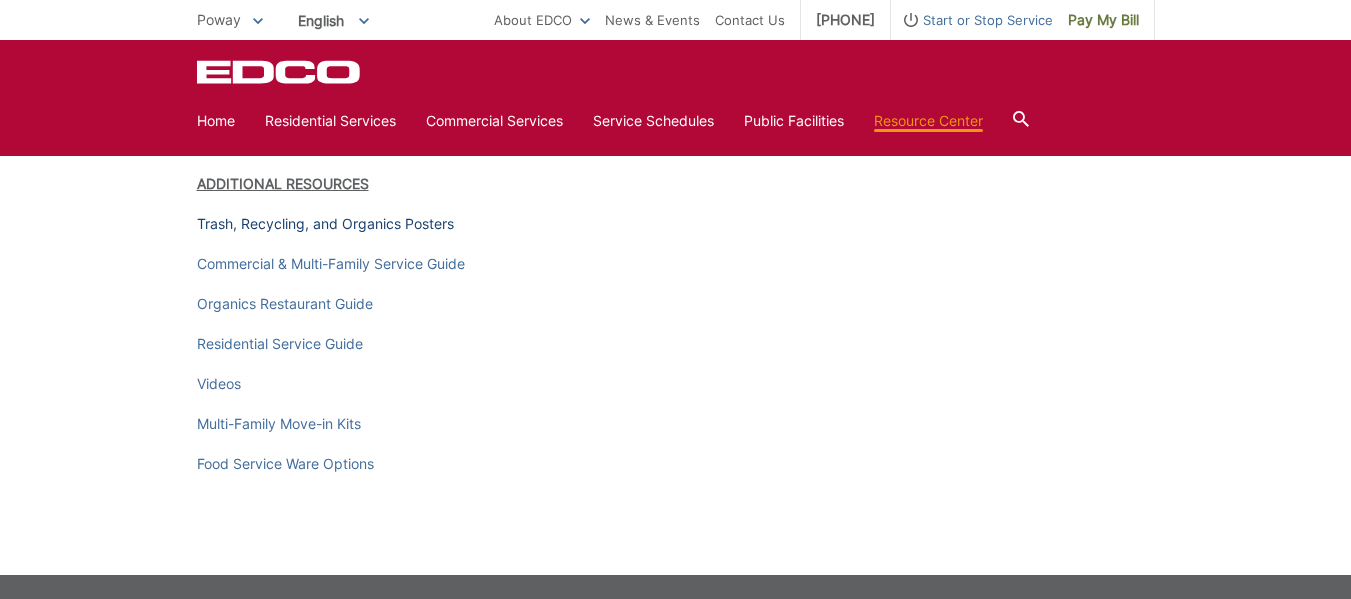 click on "Trash, Recycling, and Organics Posters" at bounding box center [325, 224] 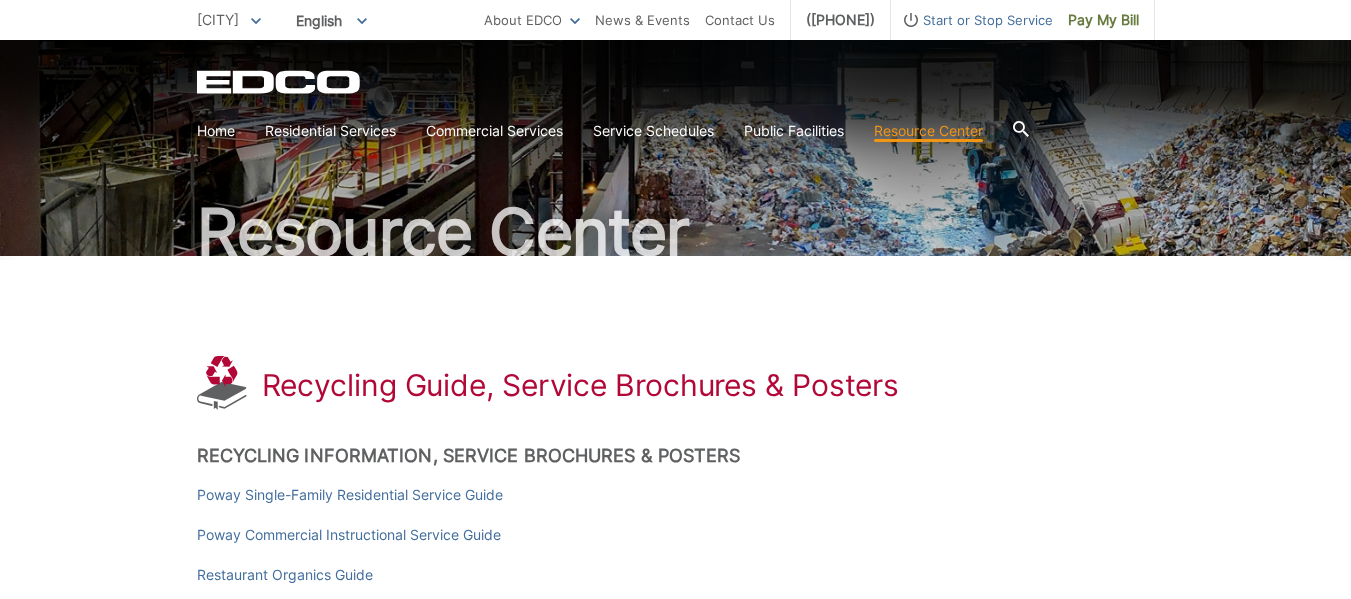 scroll, scrollTop: 0, scrollLeft: 0, axis: both 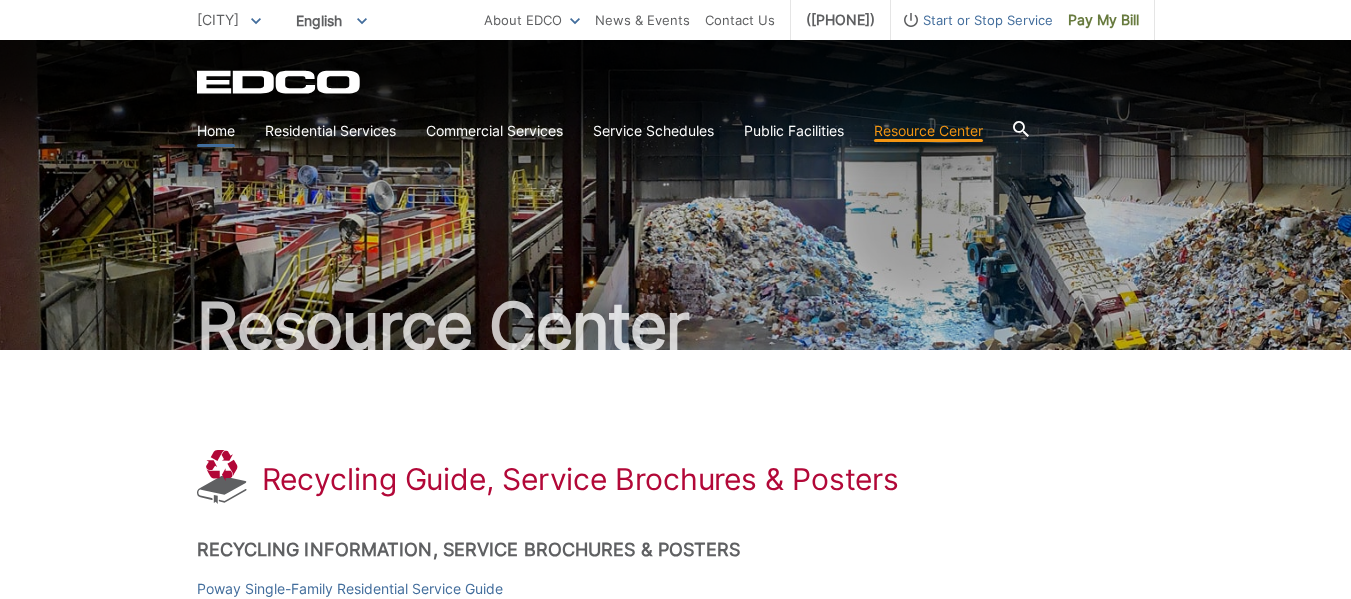 click on "Home" at bounding box center (216, 131) 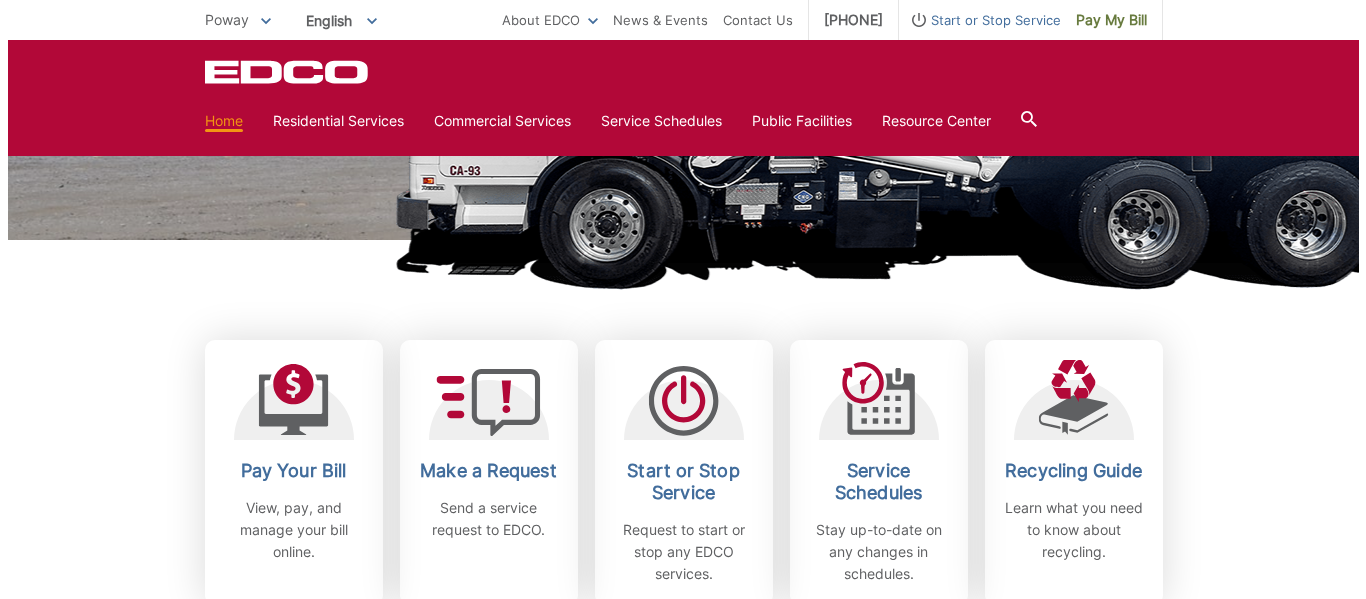 scroll, scrollTop: 500, scrollLeft: 0, axis: vertical 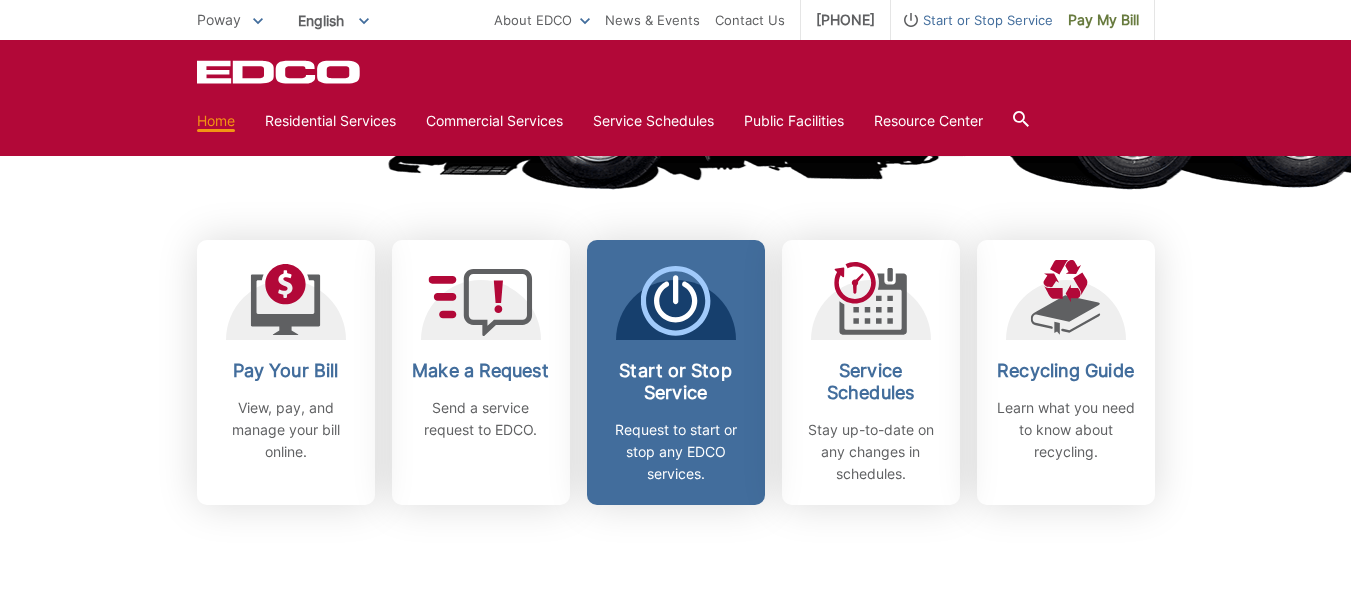 click 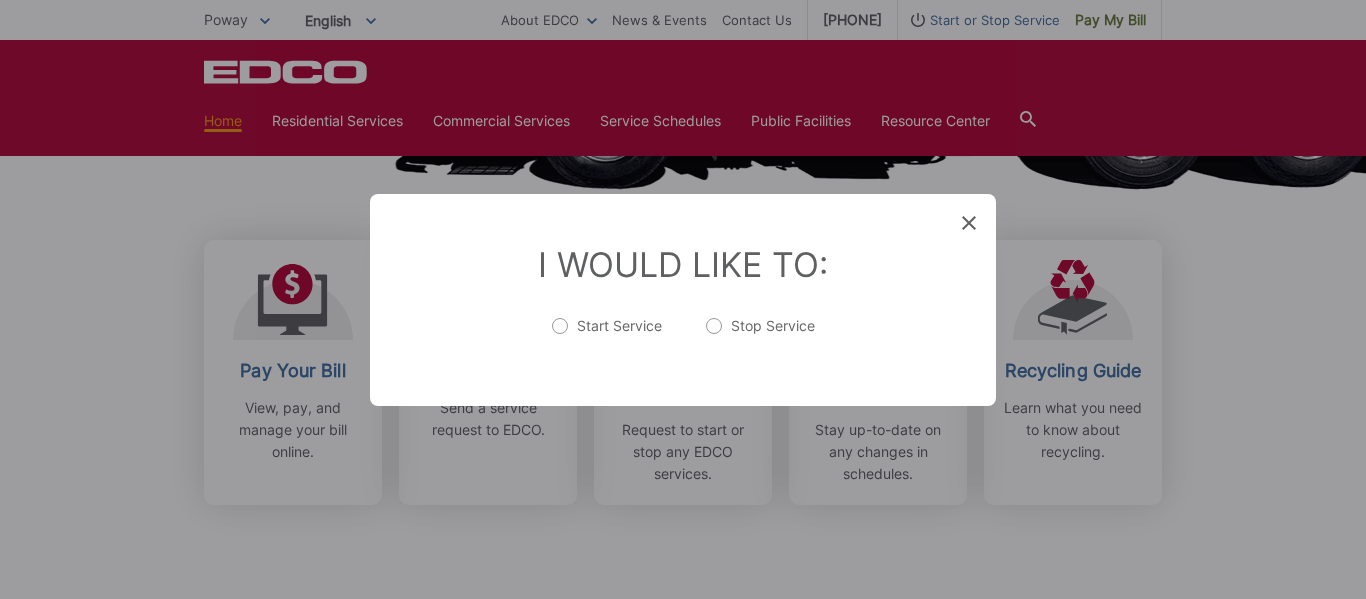 click on "Start Service" at bounding box center [607, 336] 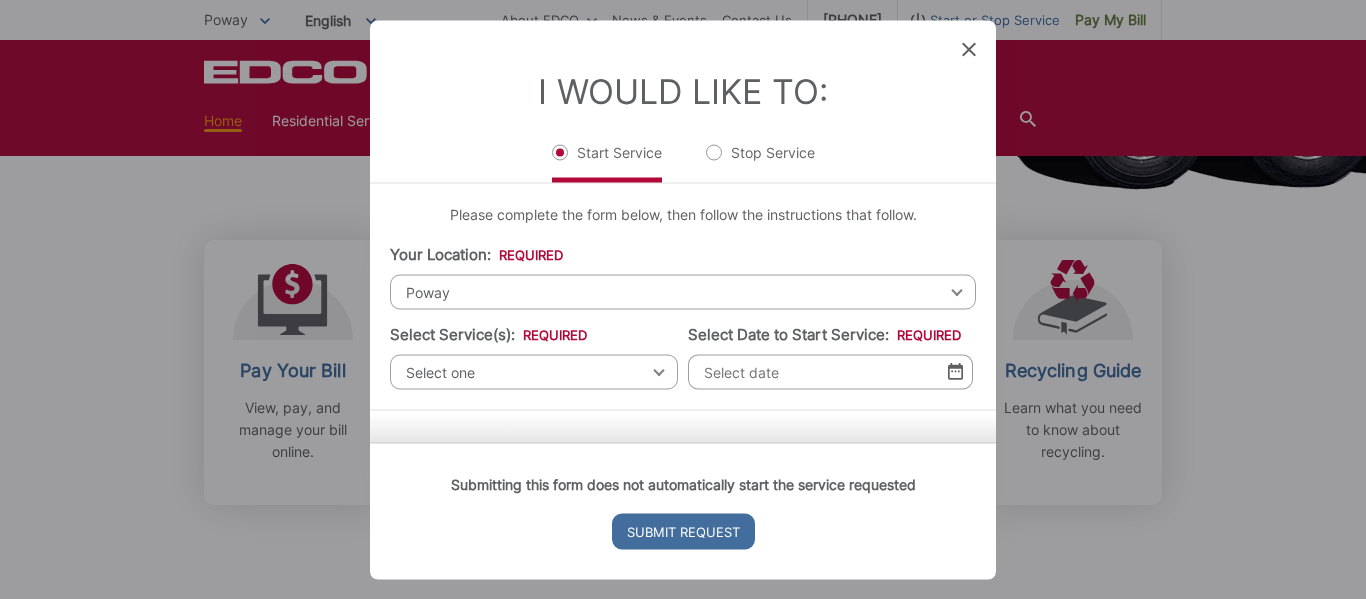 click on "Poway" at bounding box center (683, 291) 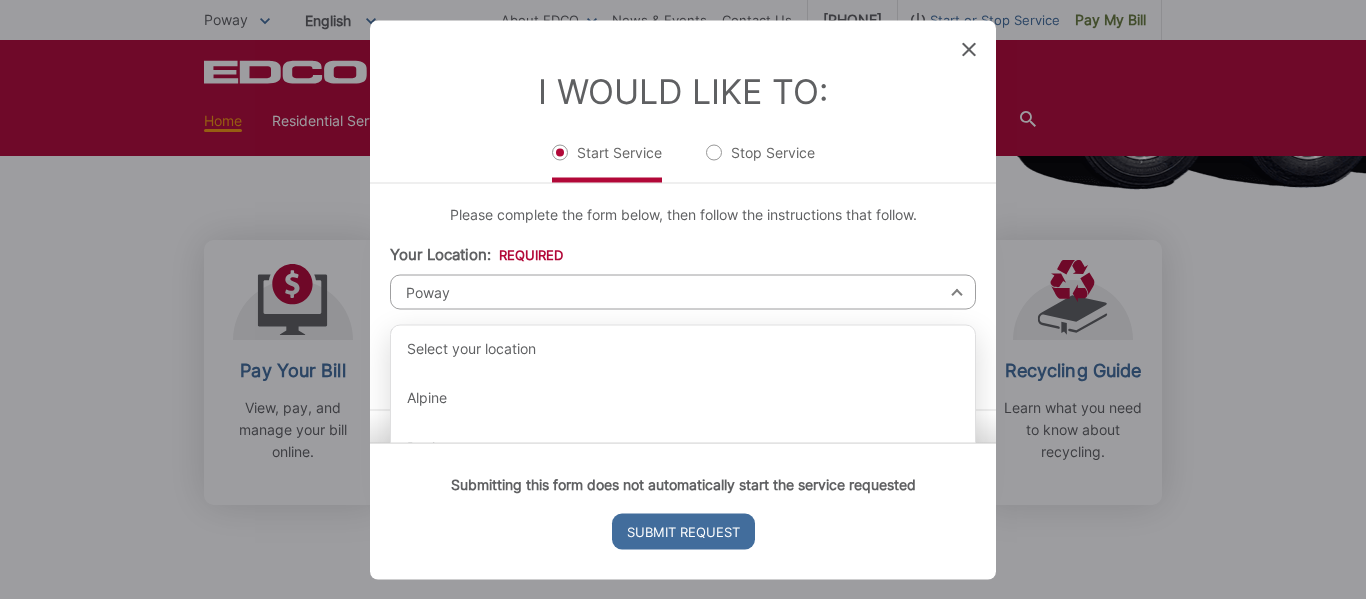 click on "Poway" at bounding box center [683, 291] 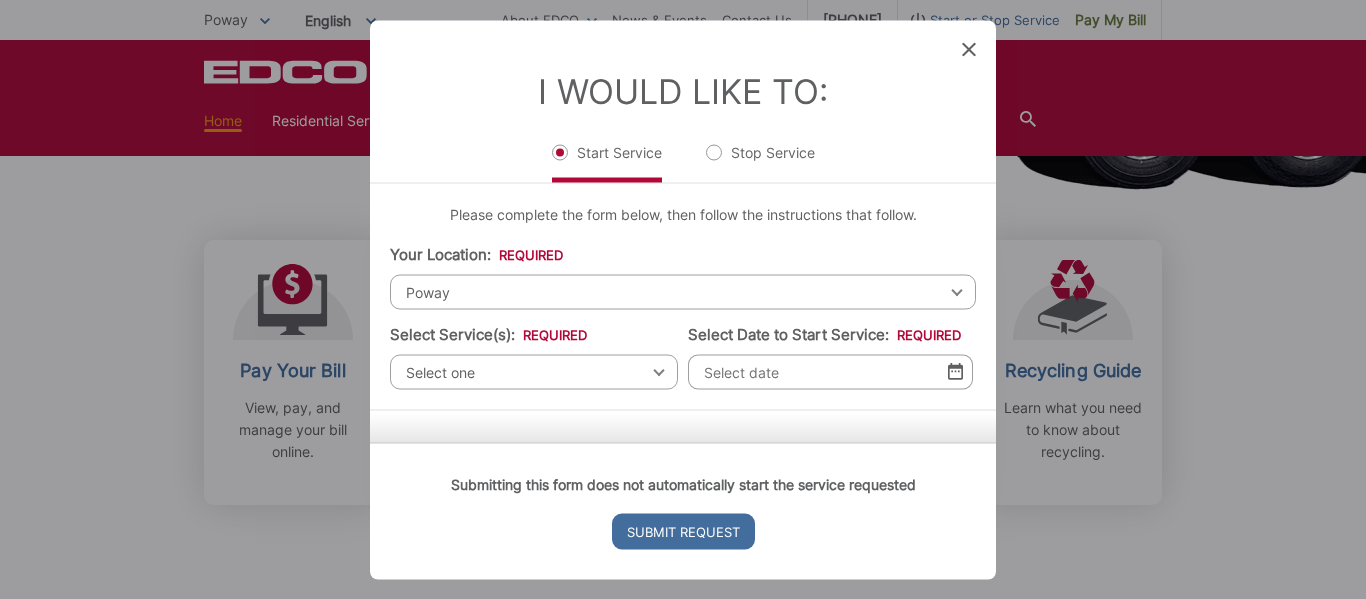 click on "Select one" at bounding box center (534, 371) 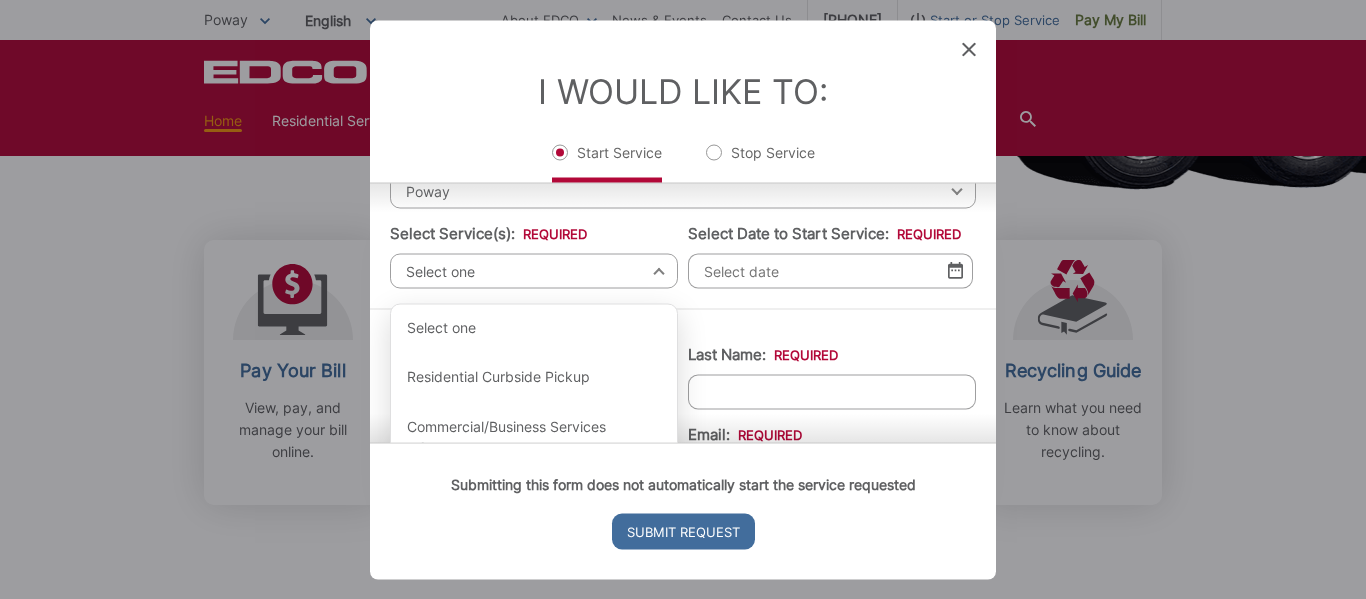 scroll, scrollTop: 200, scrollLeft: 0, axis: vertical 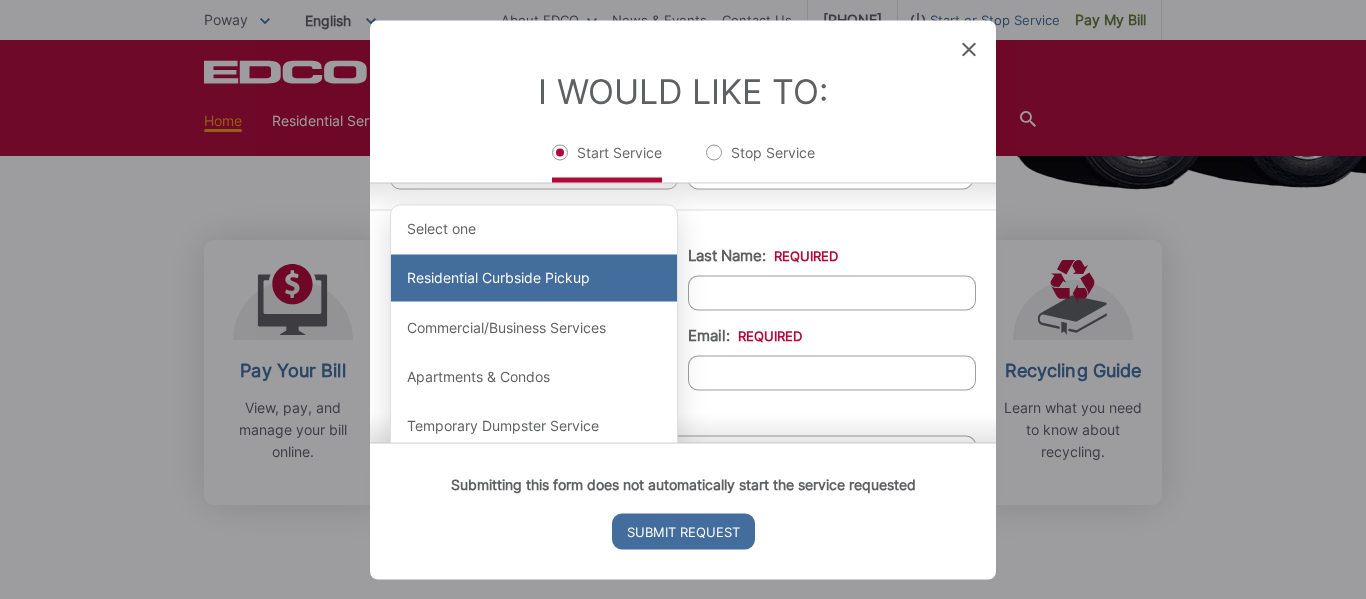 click on "Residential Curbside Pickup" at bounding box center [534, 278] 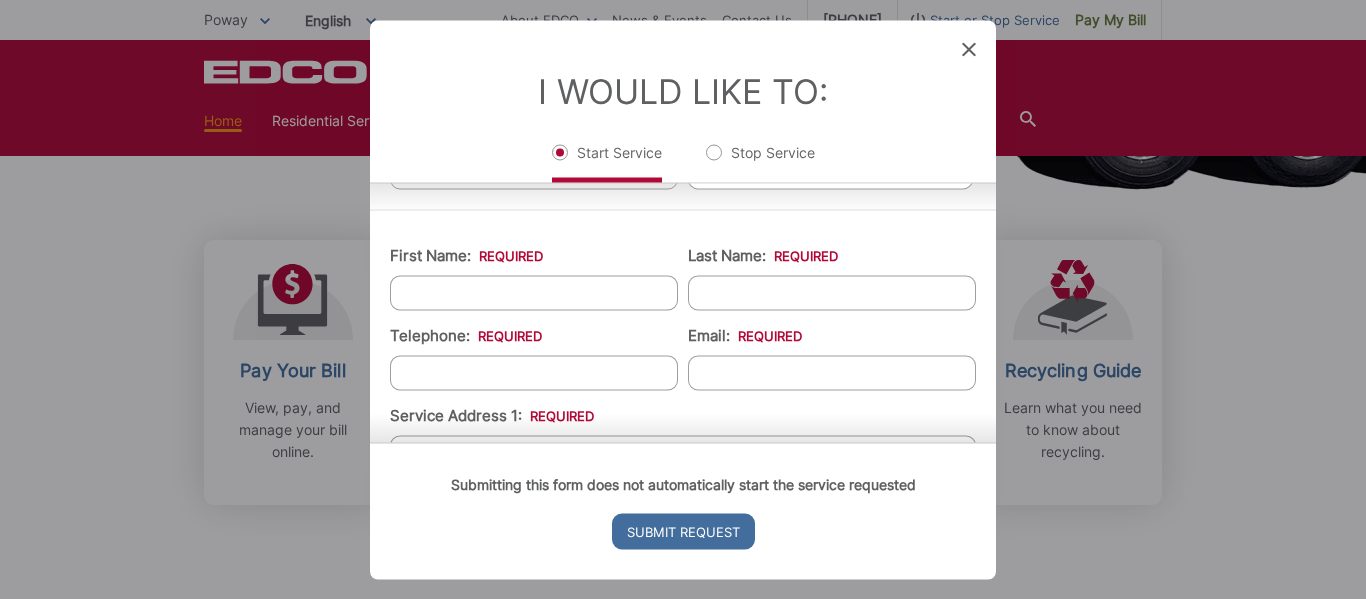 scroll, scrollTop: 100, scrollLeft: 0, axis: vertical 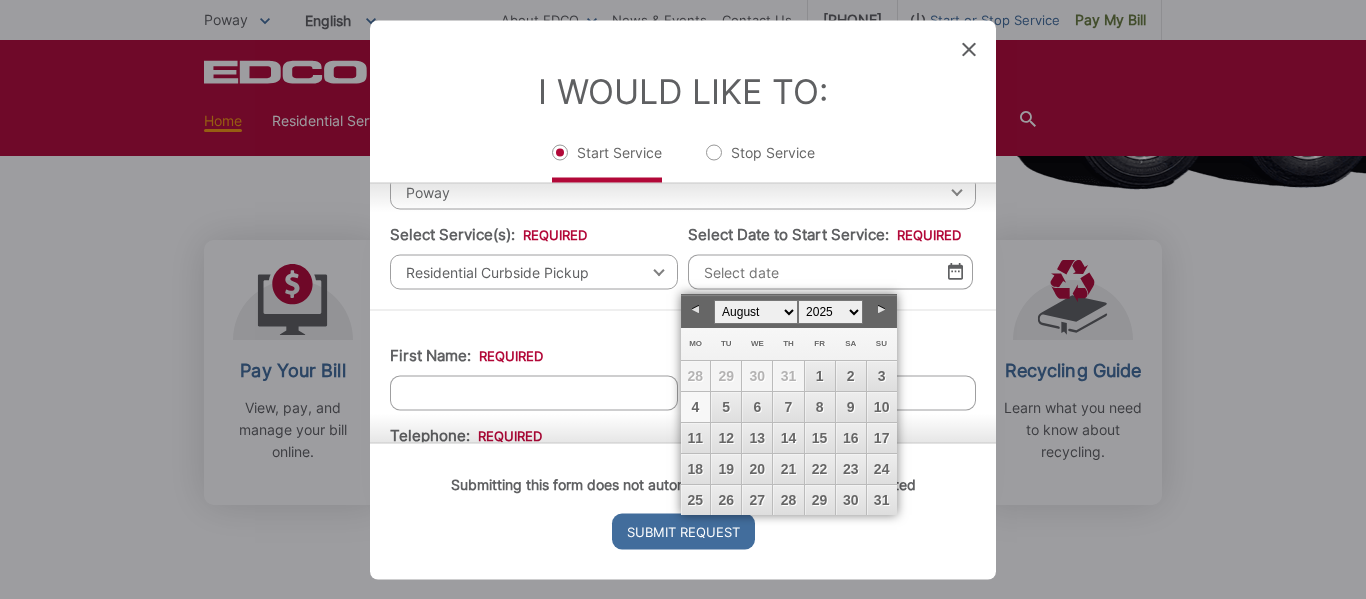 click on "Select Date to Start Service: *" at bounding box center [830, 271] 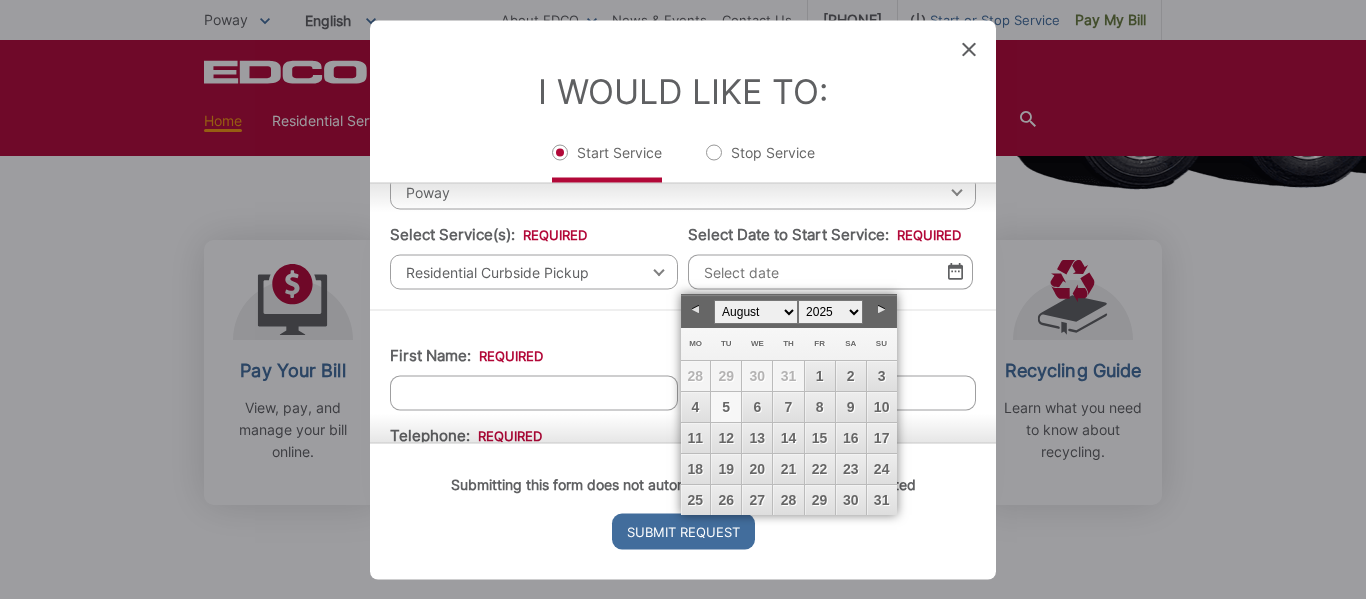 click on "5" at bounding box center (726, 407) 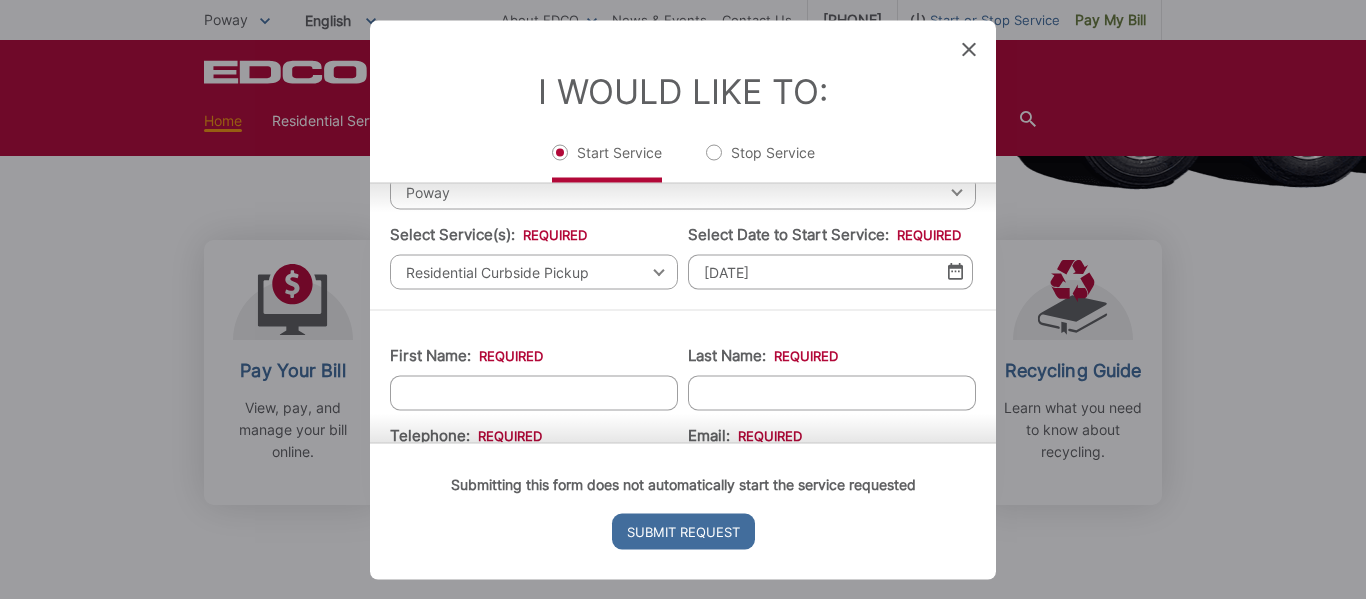 click at bounding box center [955, 271] 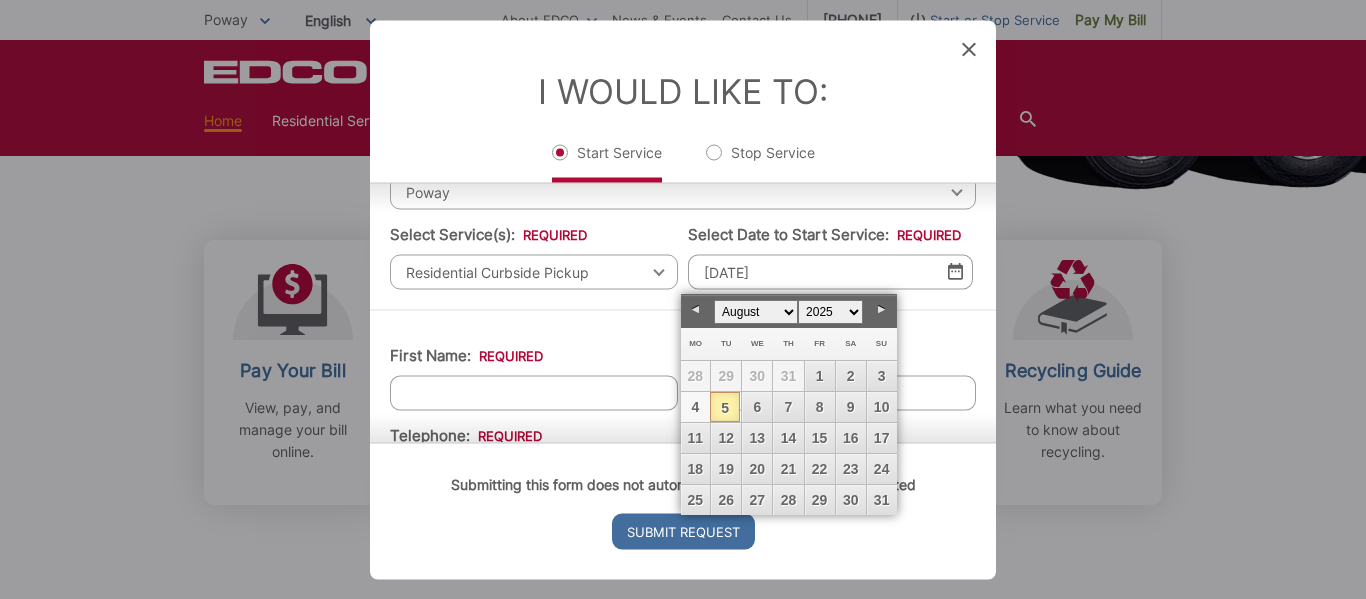 click on "4" at bounding box center [696, 407] 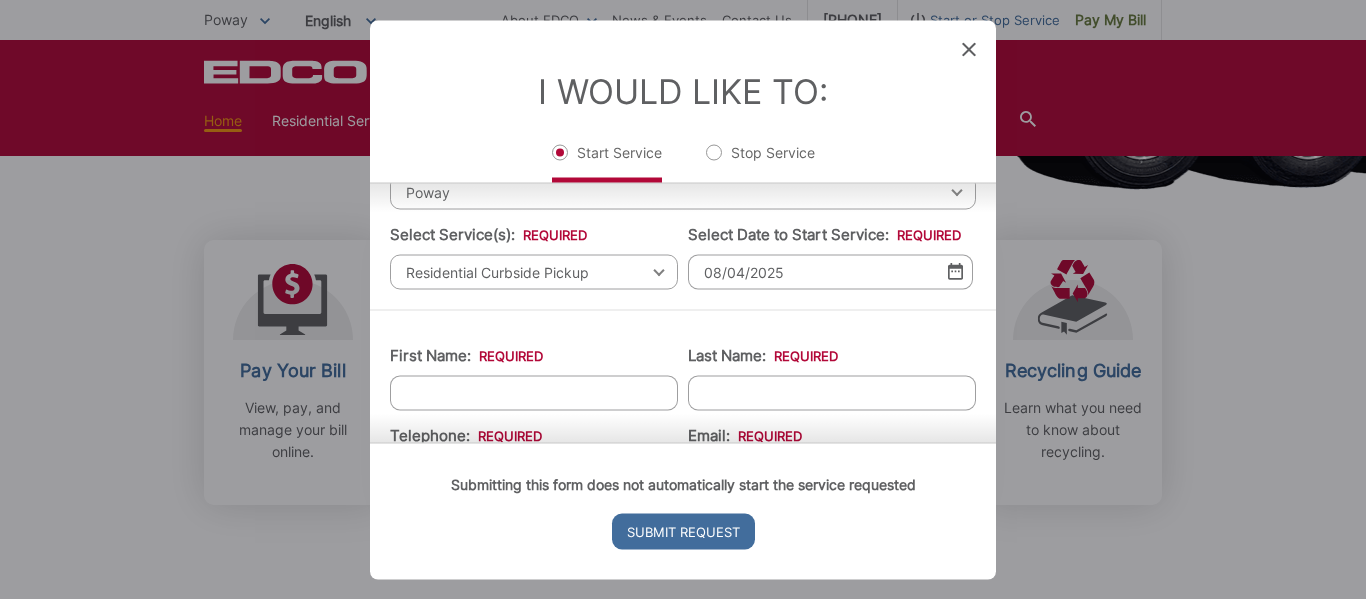 click at bounding box center [955, 271] 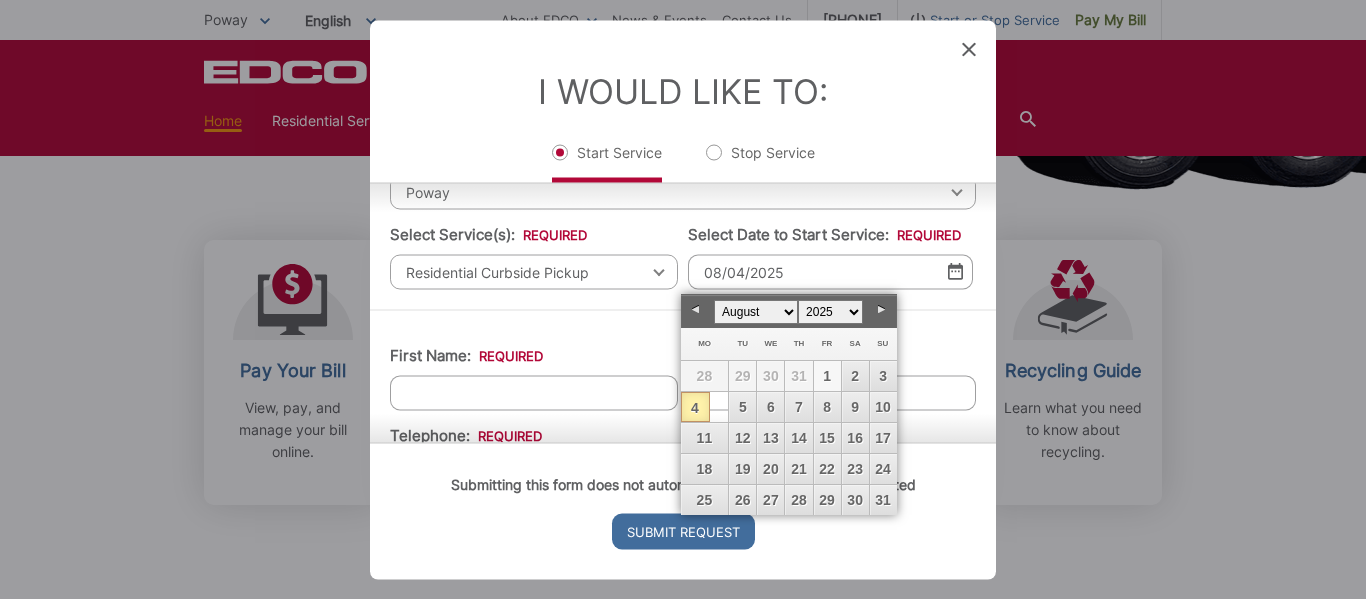 click on "1" at bounding box center (827, 376) 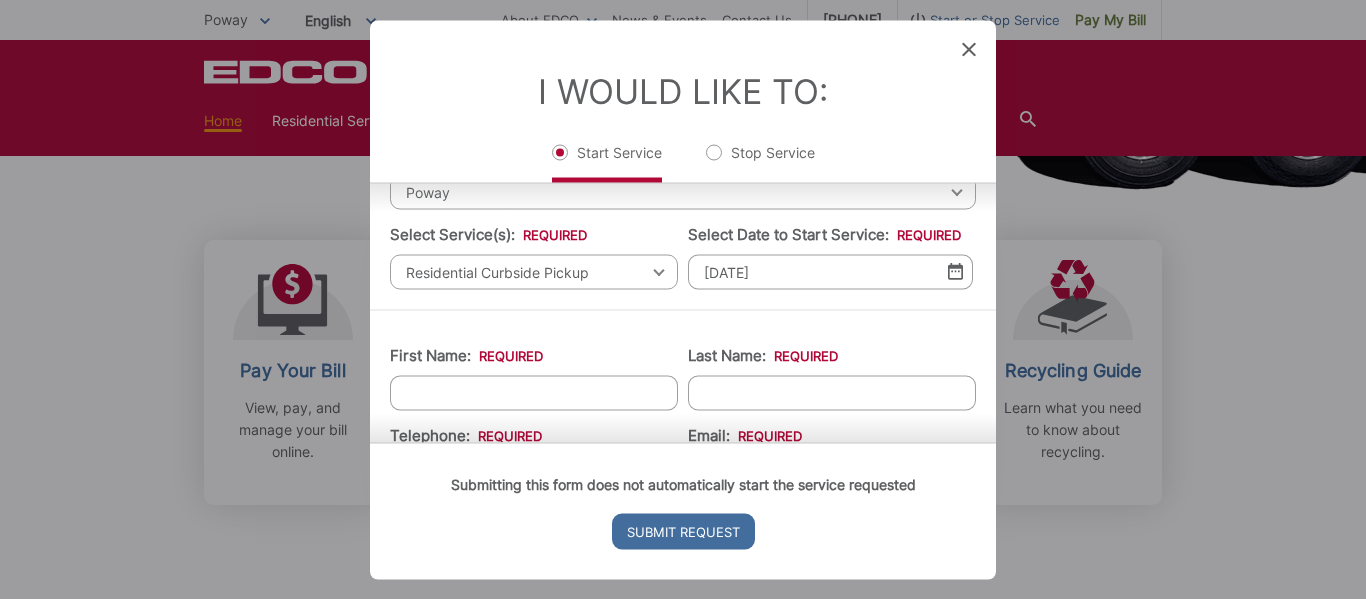 click on "First Name: *" at bounding box center [534, 392] 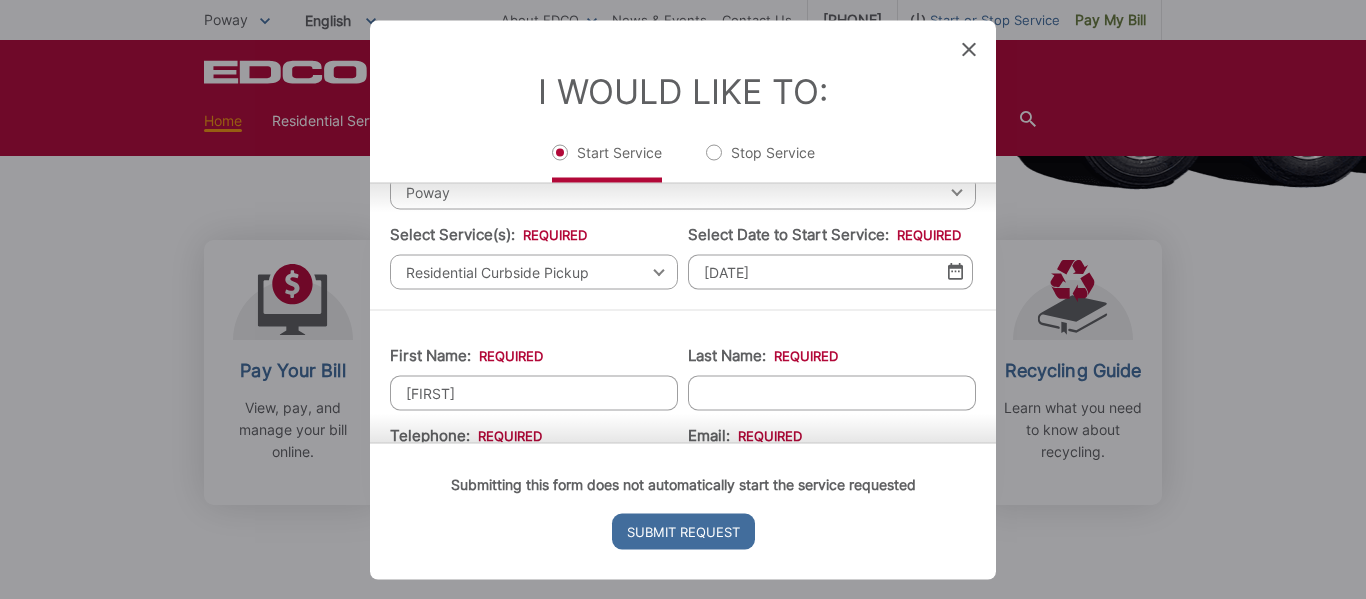type on "[FIRST]" 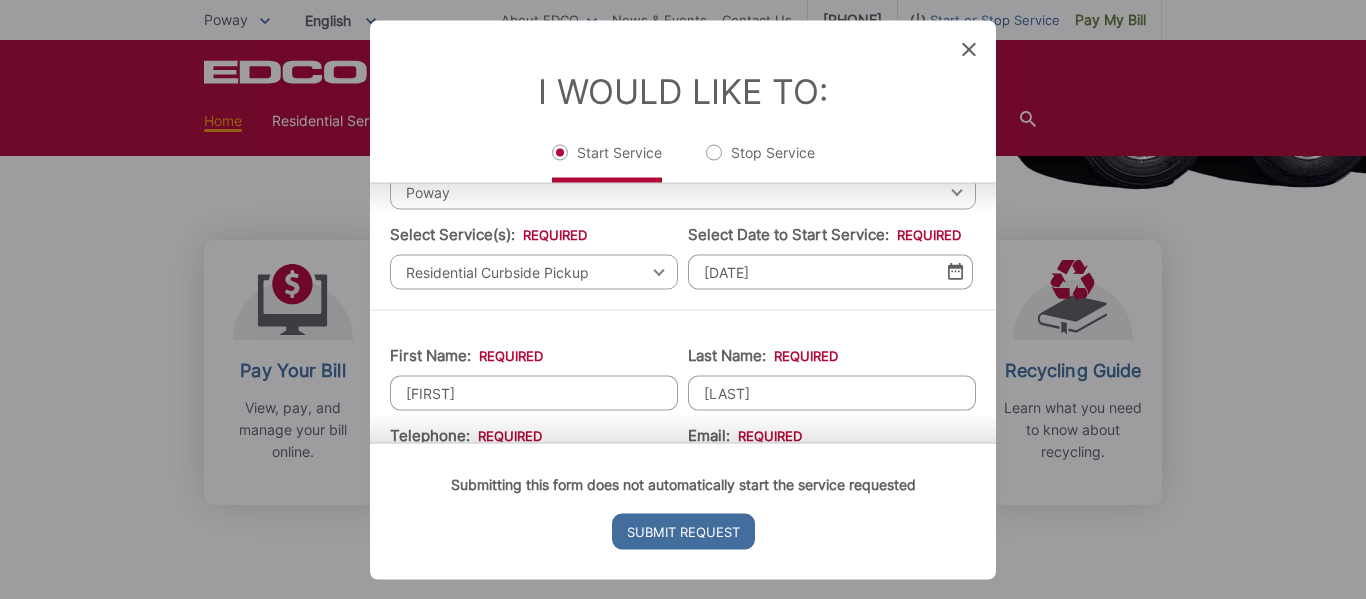 type on "[LAST]" 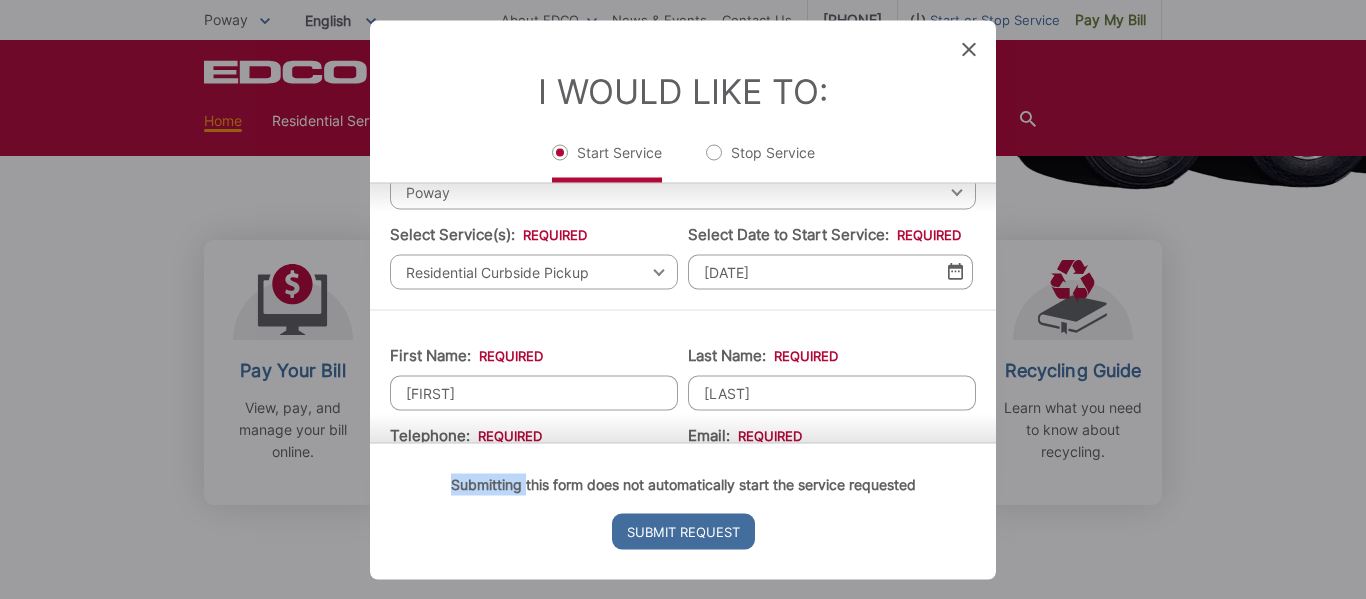 click on "Submitting this form does not automatically start the service requested Submit Request" at bounding box center (683, 510) 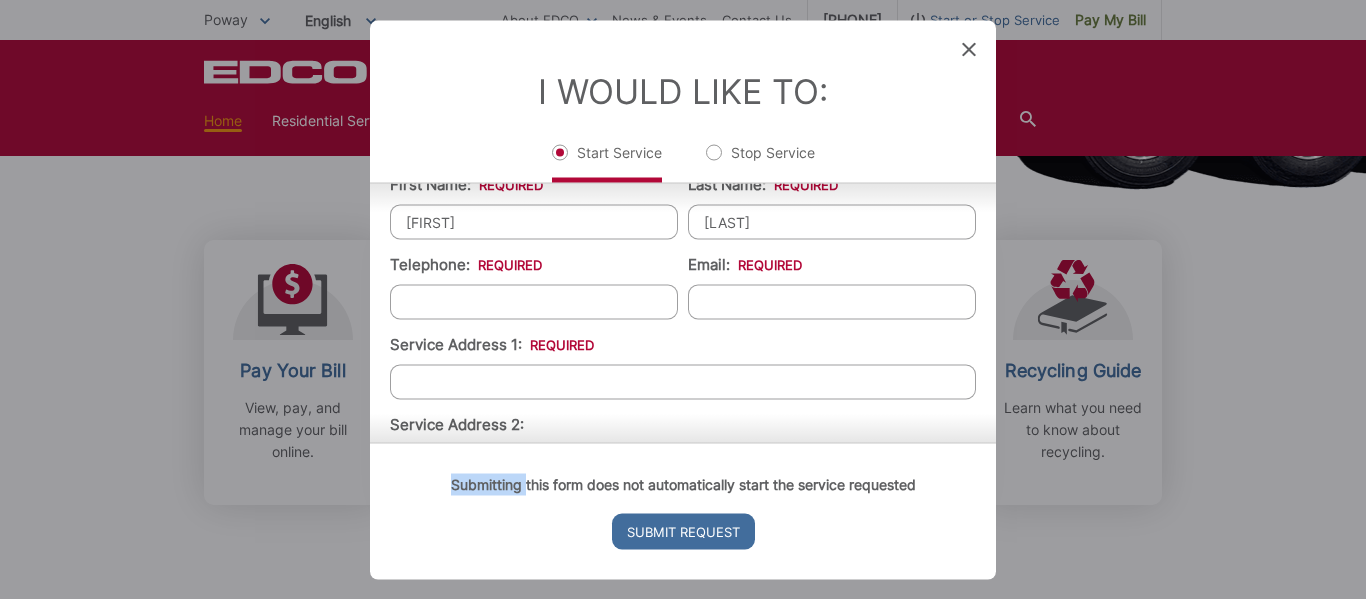 scroll, scrollTop: 306, scrollLeft: 0, axis: vertical 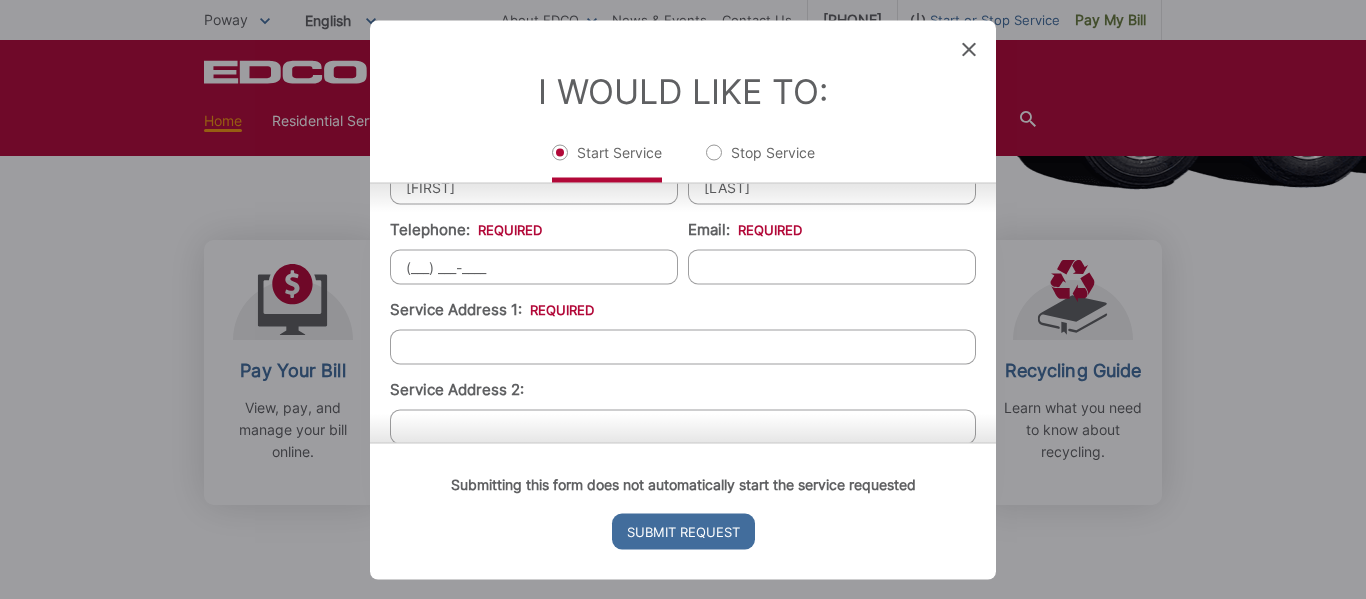 click on "(___) ___-____" at bounding box center [534, 266] 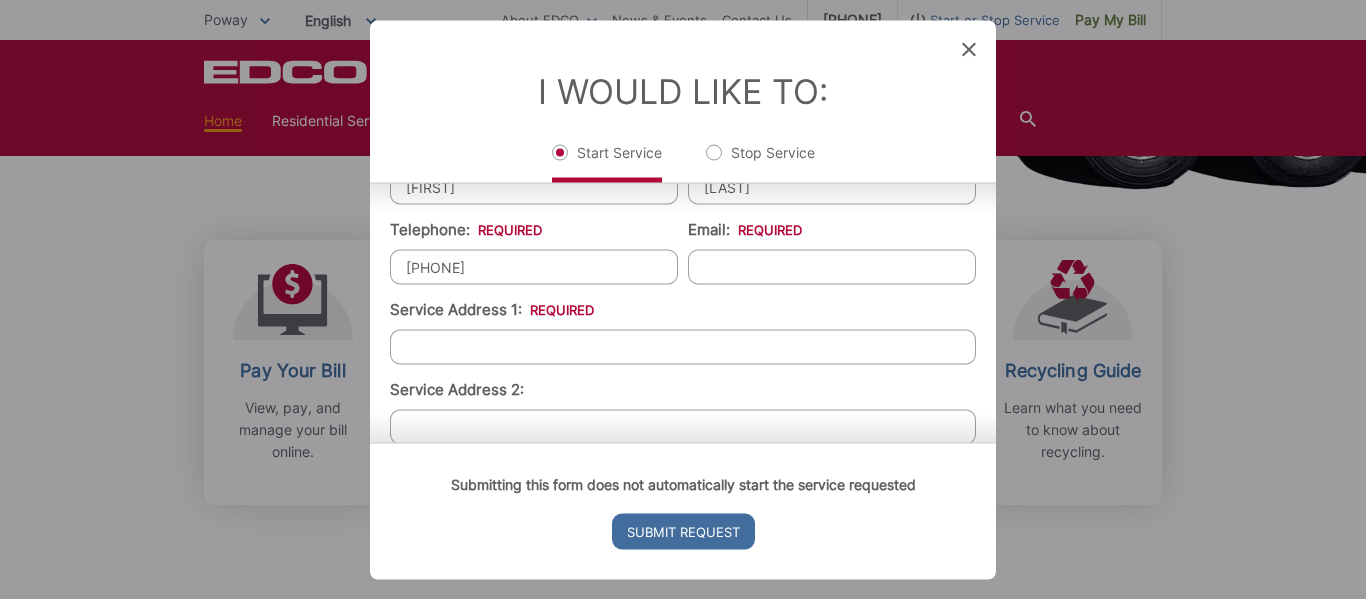 type on "[PHONE]" 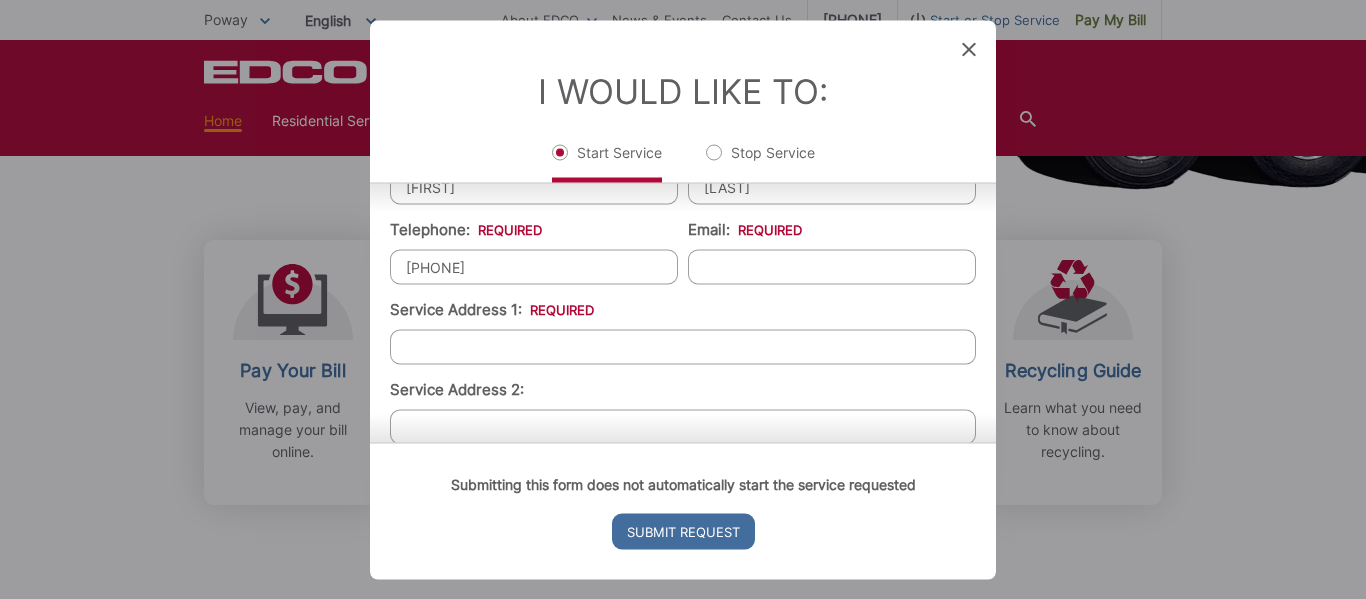 click on "Email: *" at bounding box center (832, 266) 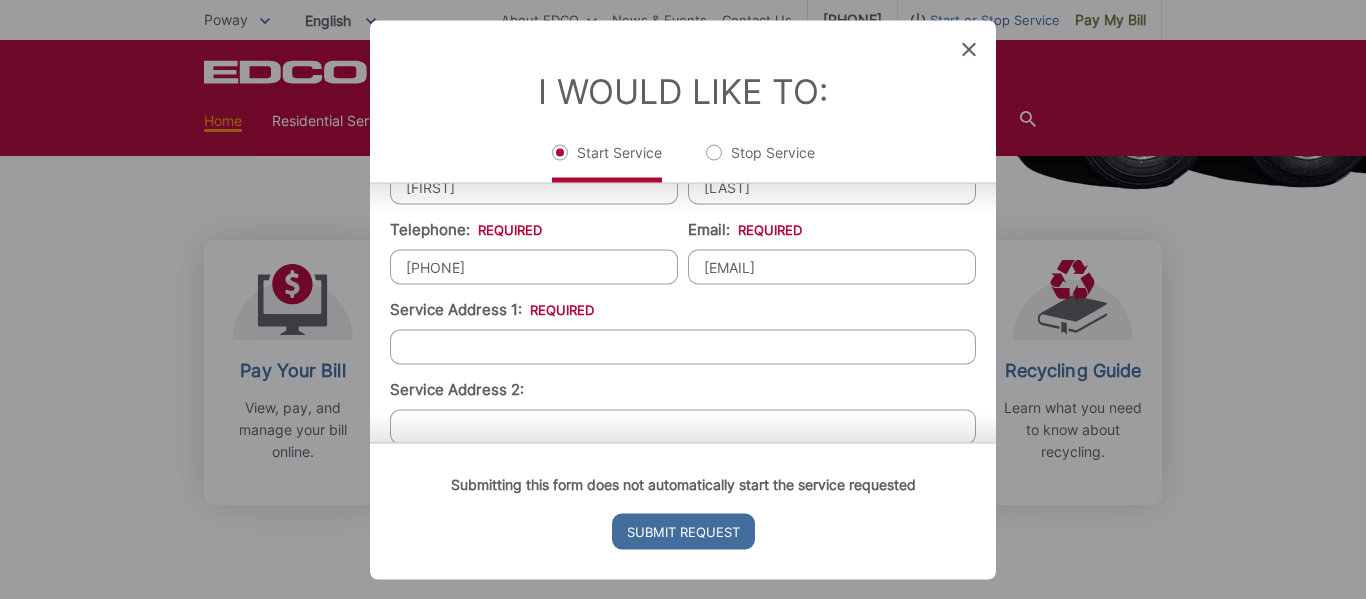 type on "[EMAIL]" 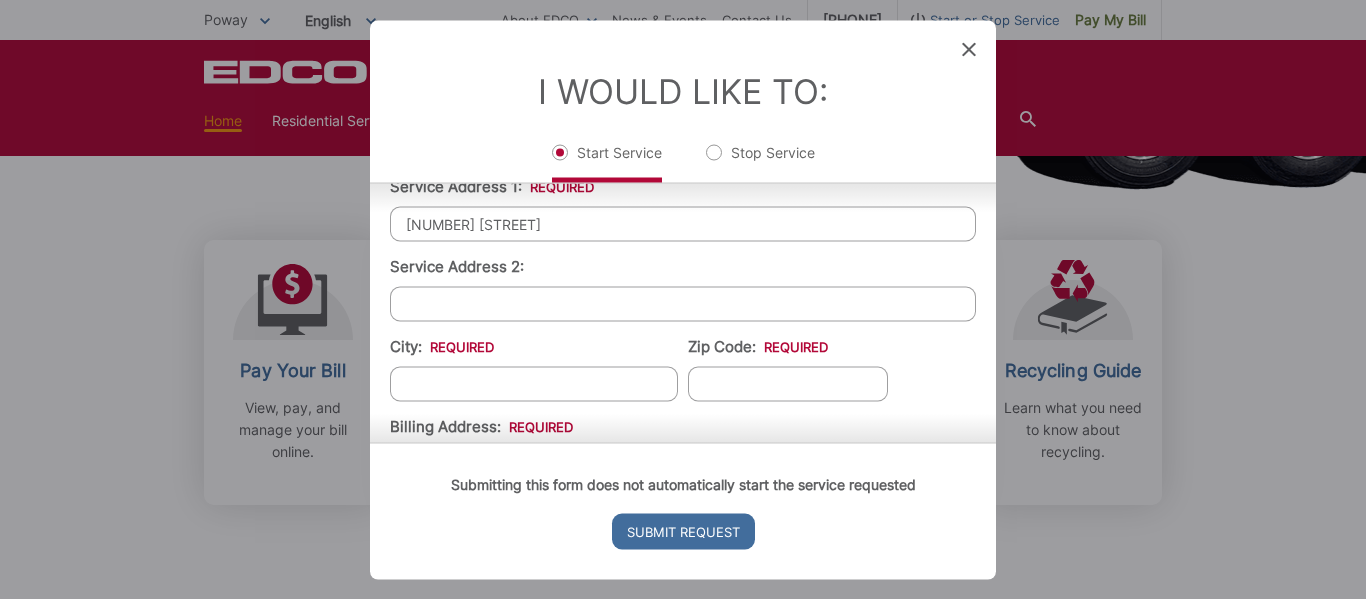scroll, scrollTop: 433, scrollLeft: 0, axis: vertical 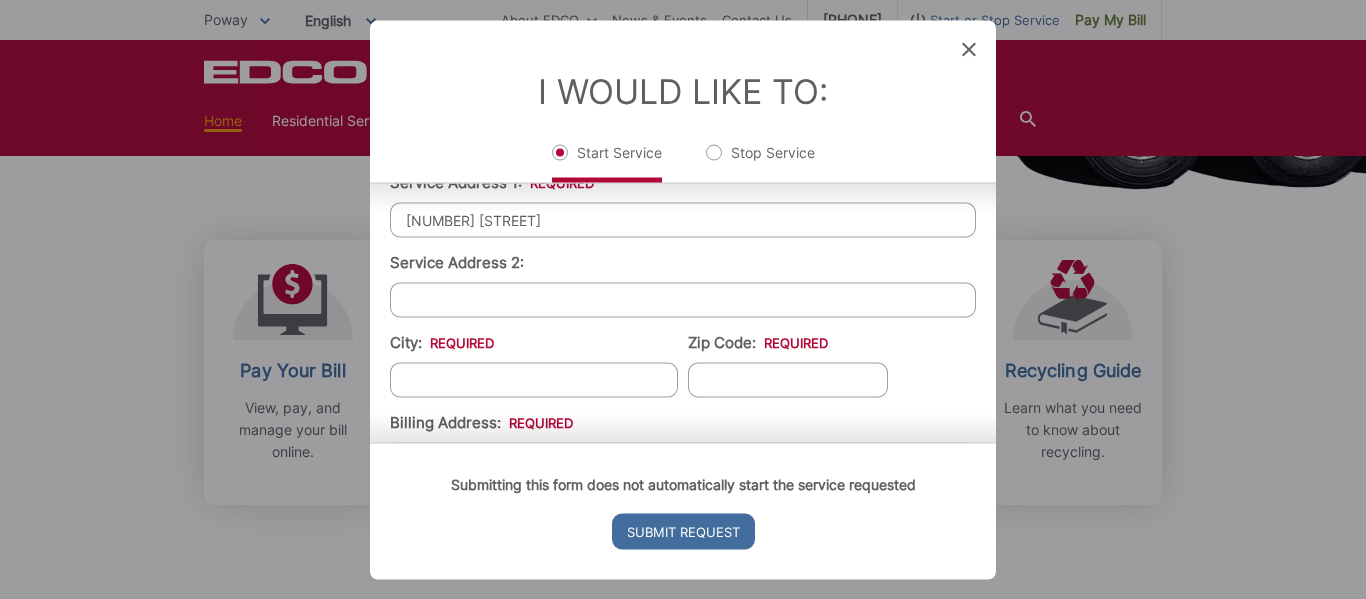 type on "[NUMBER] [STREET]" 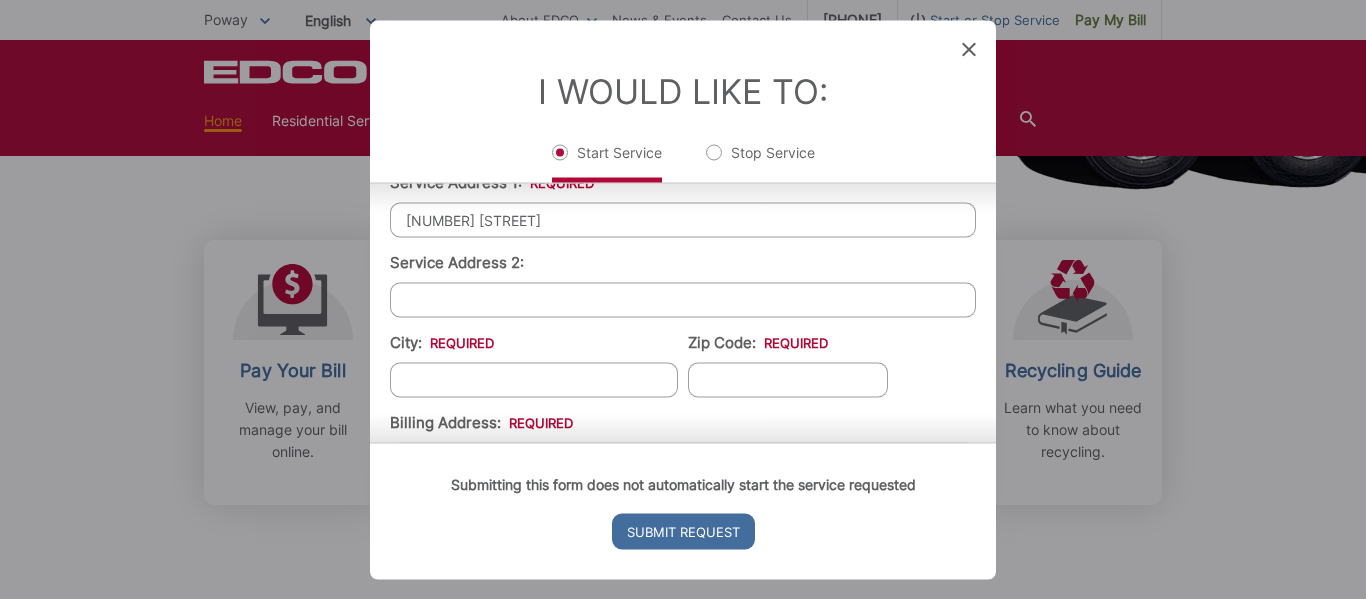 click on "City: *" at bounding box center (534, 379) 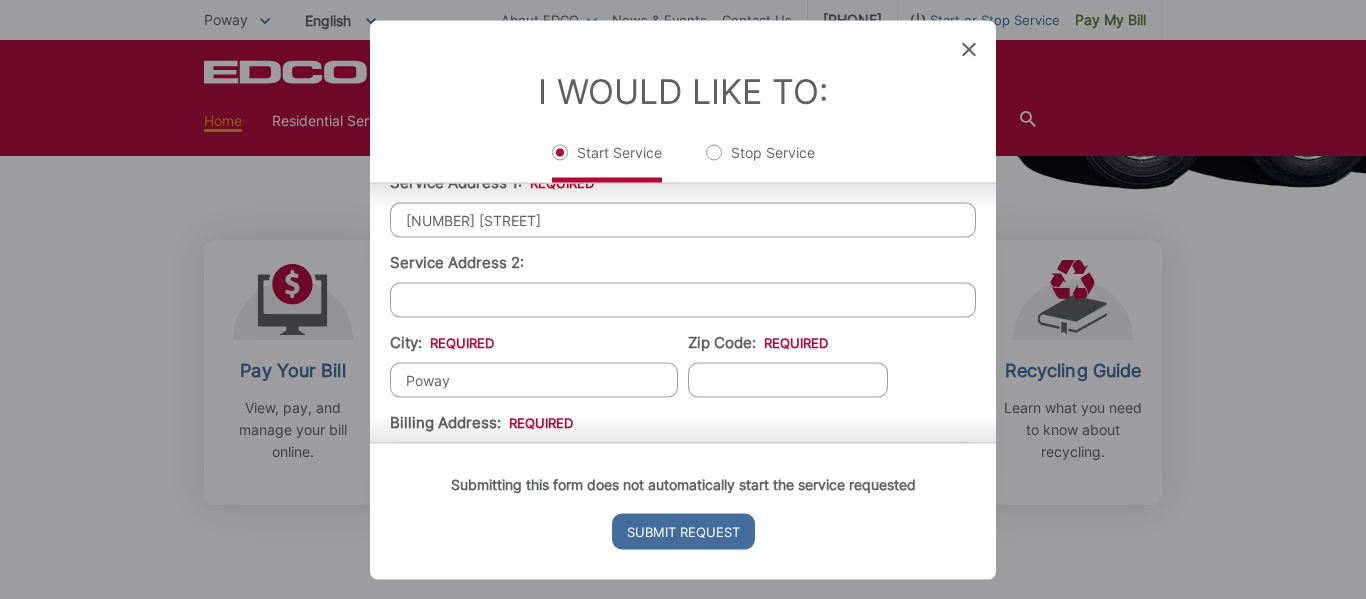 type on "Poway" 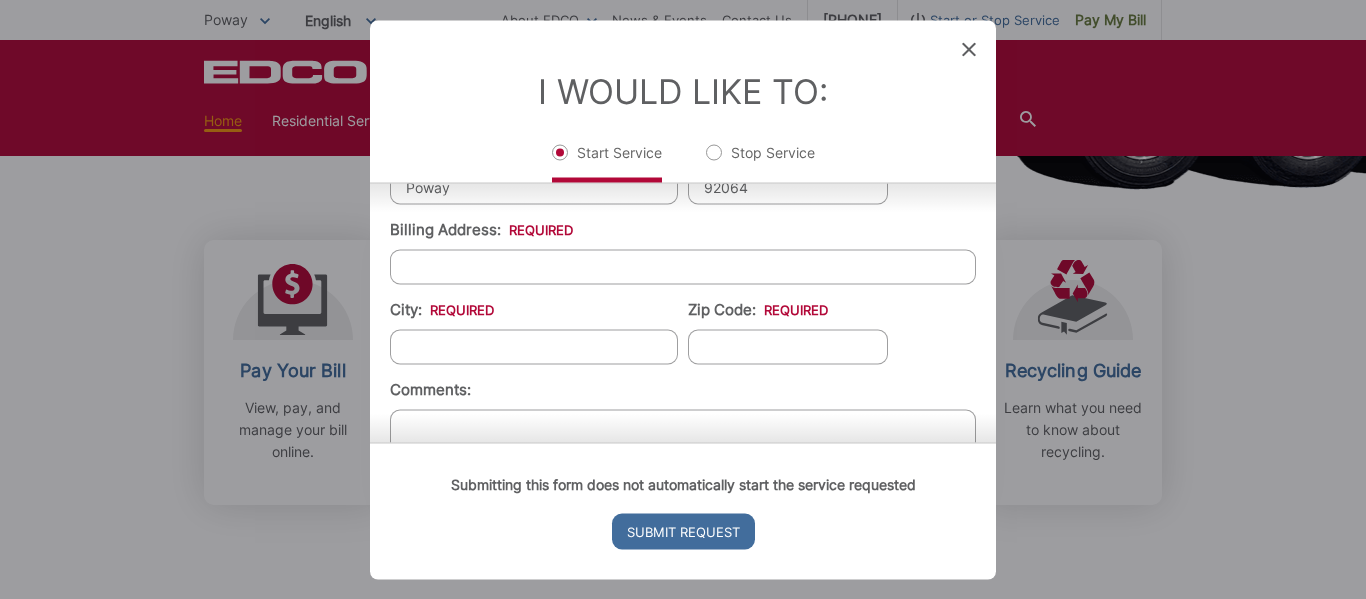 scroll, scrollTop: 630, scrollLeft: 0, axis: vertical 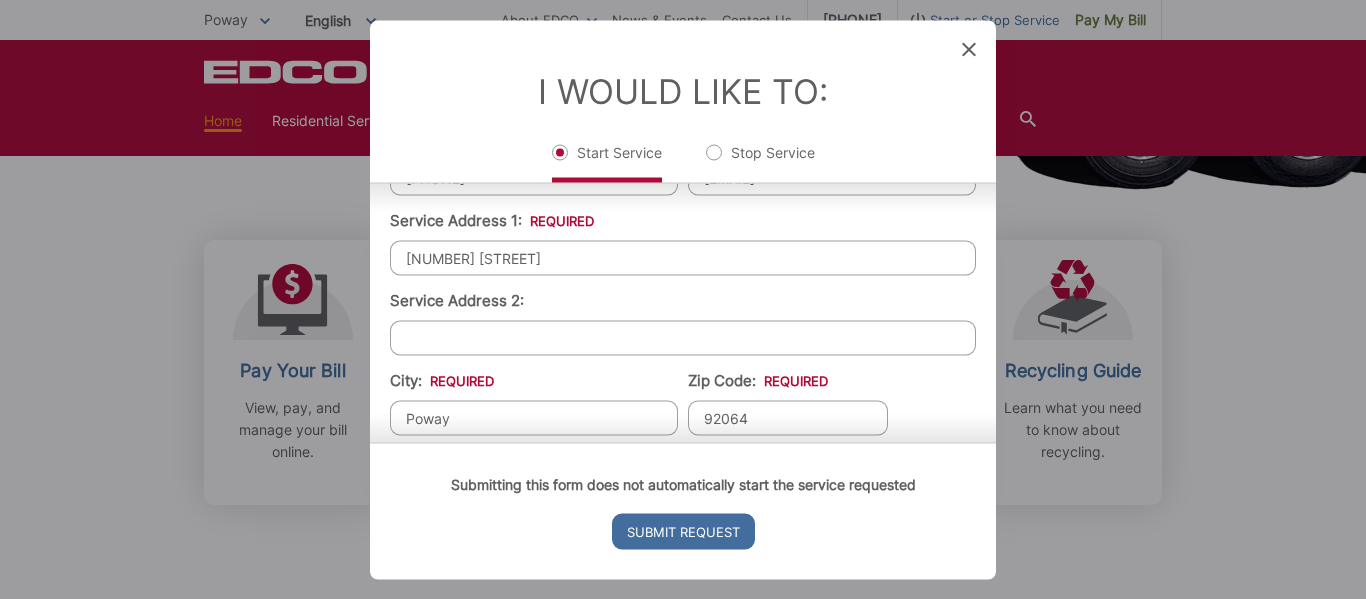 type on "92064" 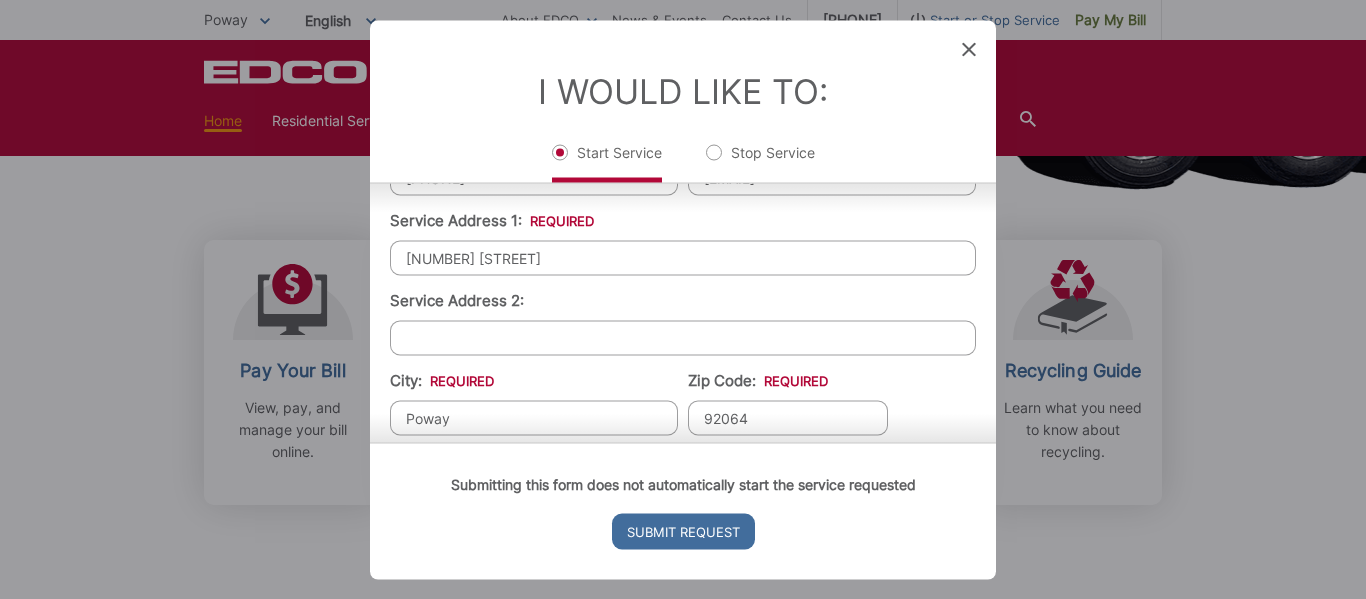 drag, startPoint x: 558, startPoint y: 257, endPoint x: 399, endPoint y: 256, distance: 159.00314 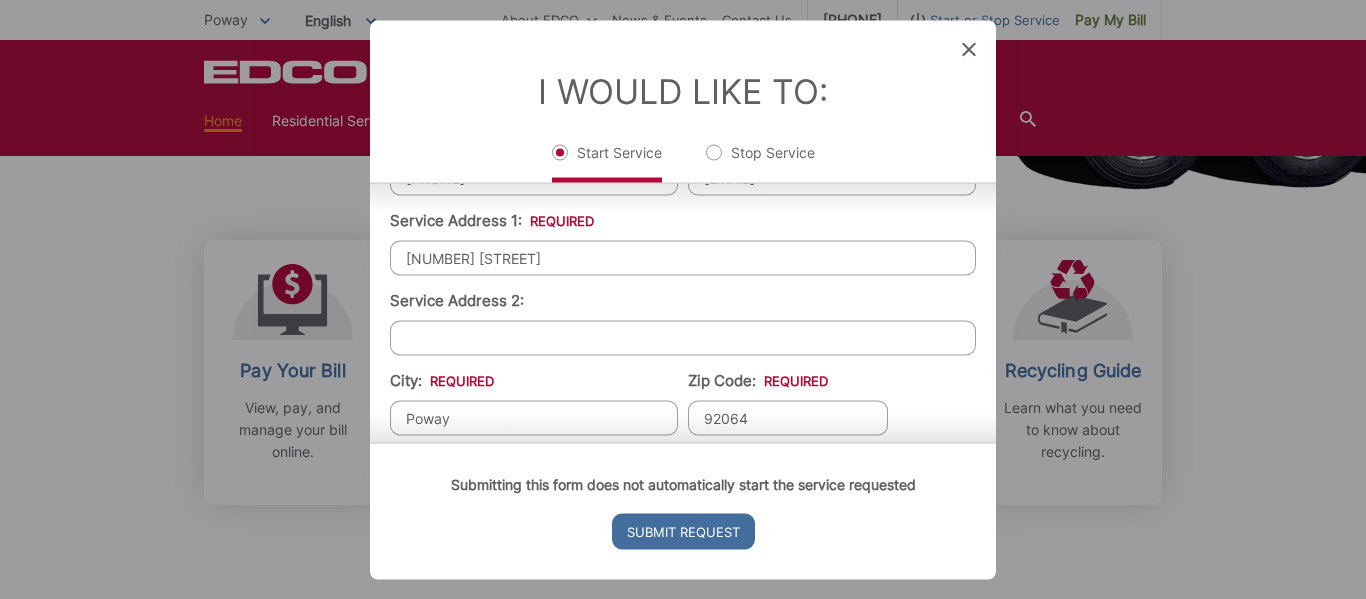 click on "[NUMBER] [STREET]" at bounding box center (683, 257) 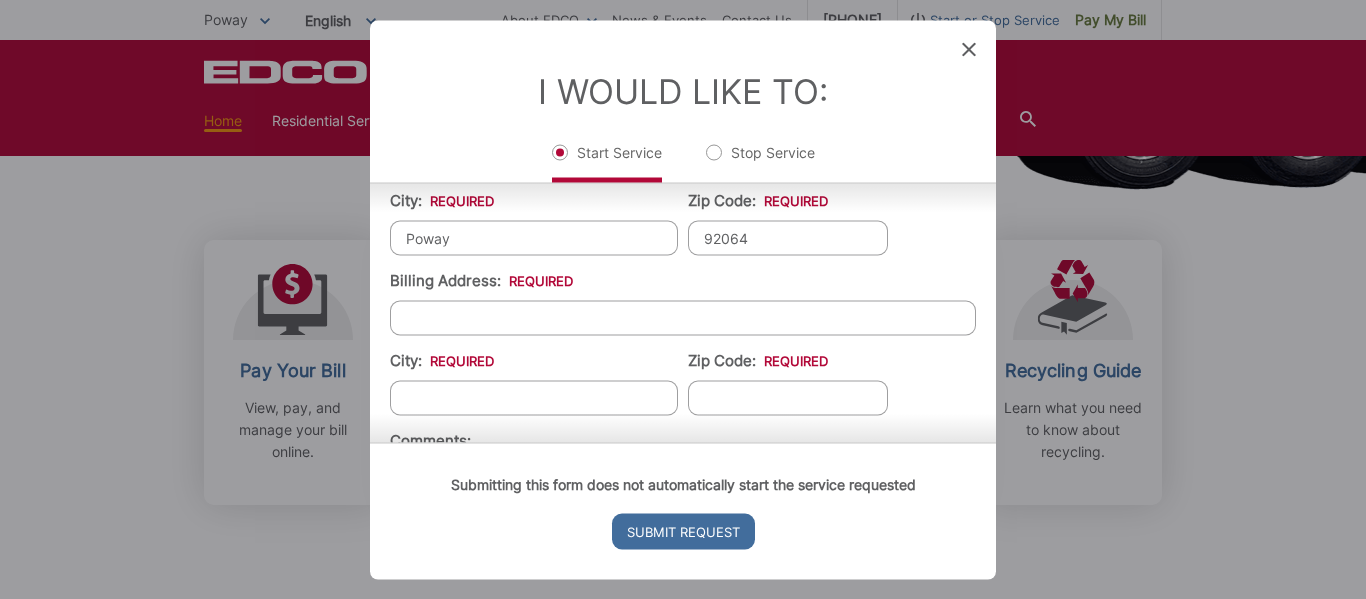scroll, scrollTop: 595, scrollLeft: 0, axis: vertical 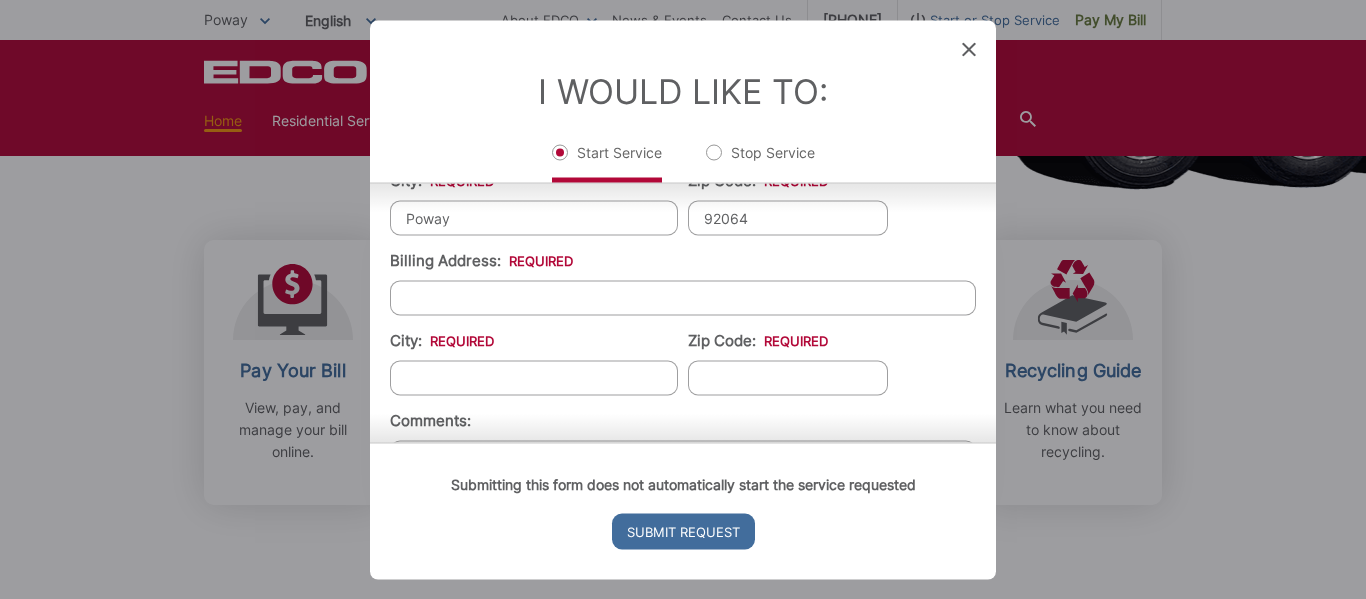 click on "Billing Address: *" at bounding box center (683, 297) 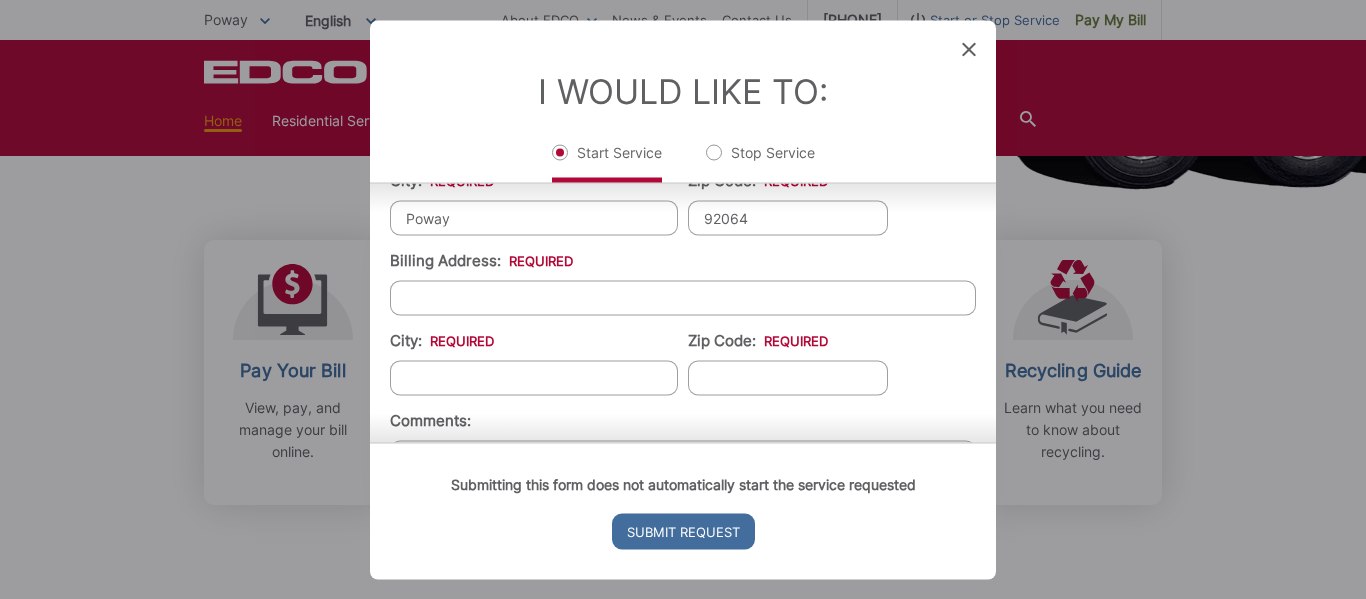 paste on "[NUMBER] [STREET]" 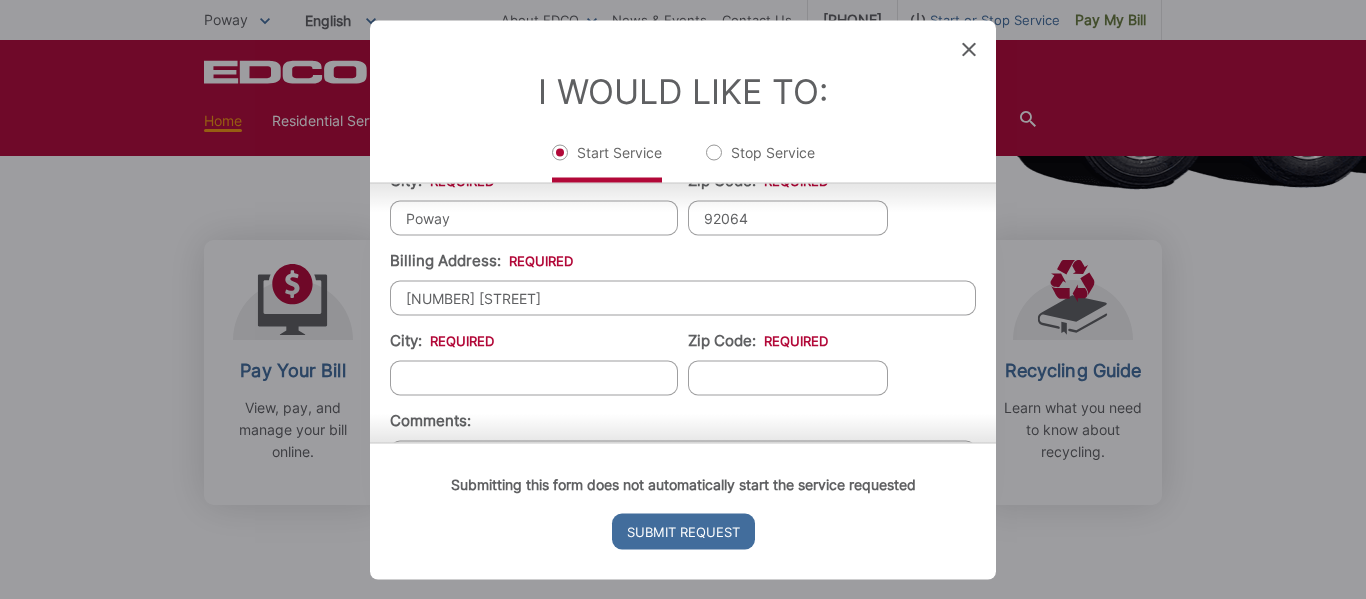 type on "[NUMBER] [STREET]" 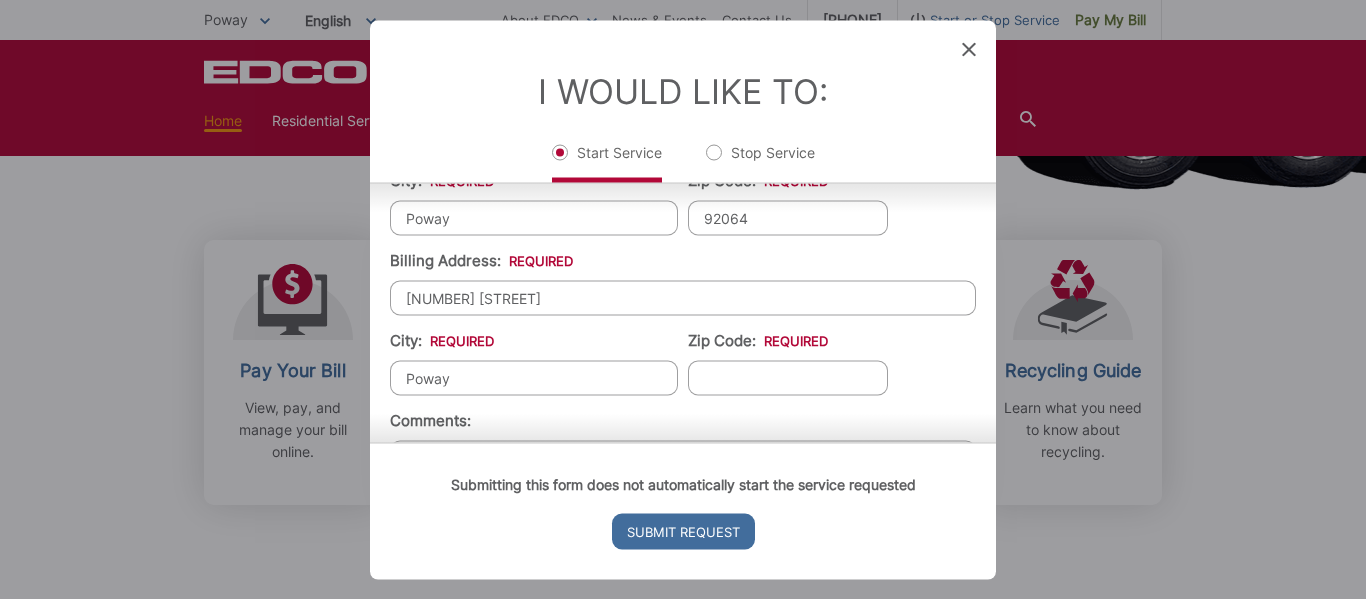 type on "Poway" 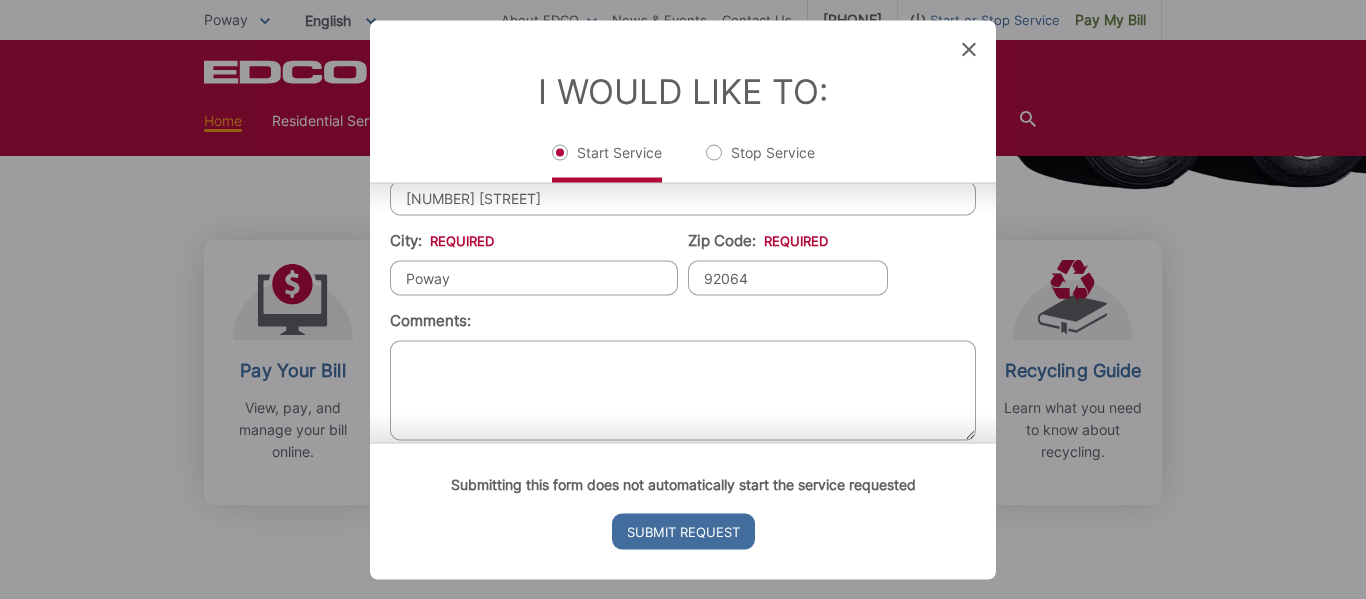 scroll, scrollTop: 719, scrollLeft: 0, axis: vertical 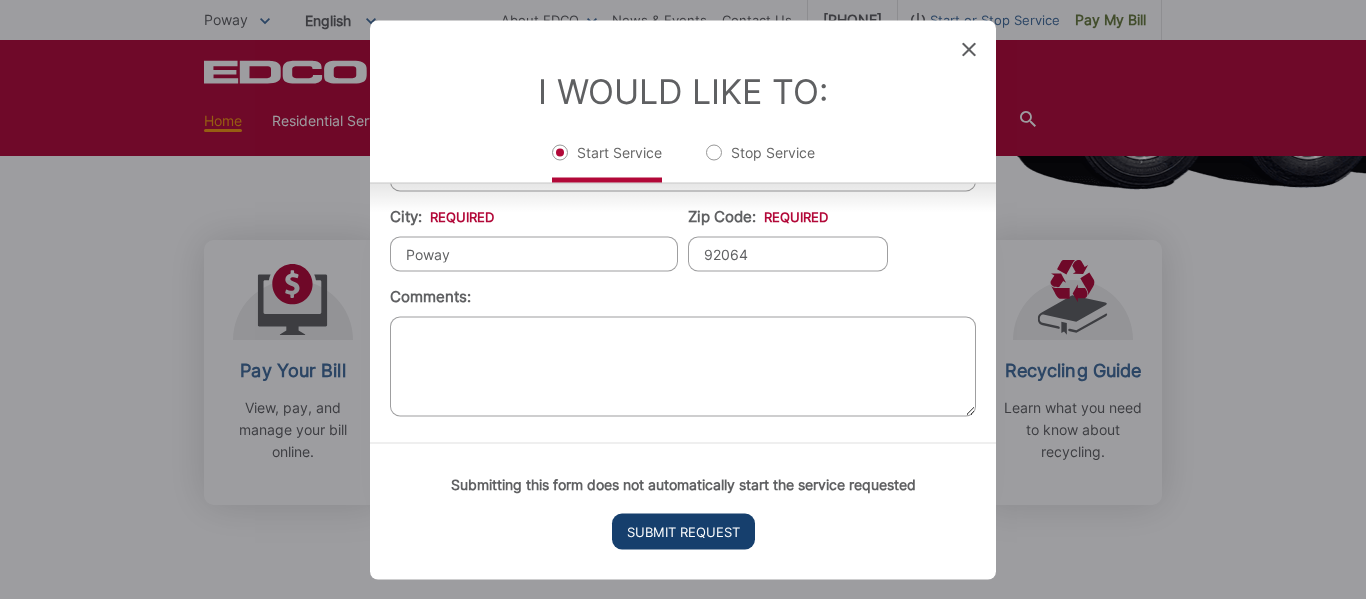 type on "92064" 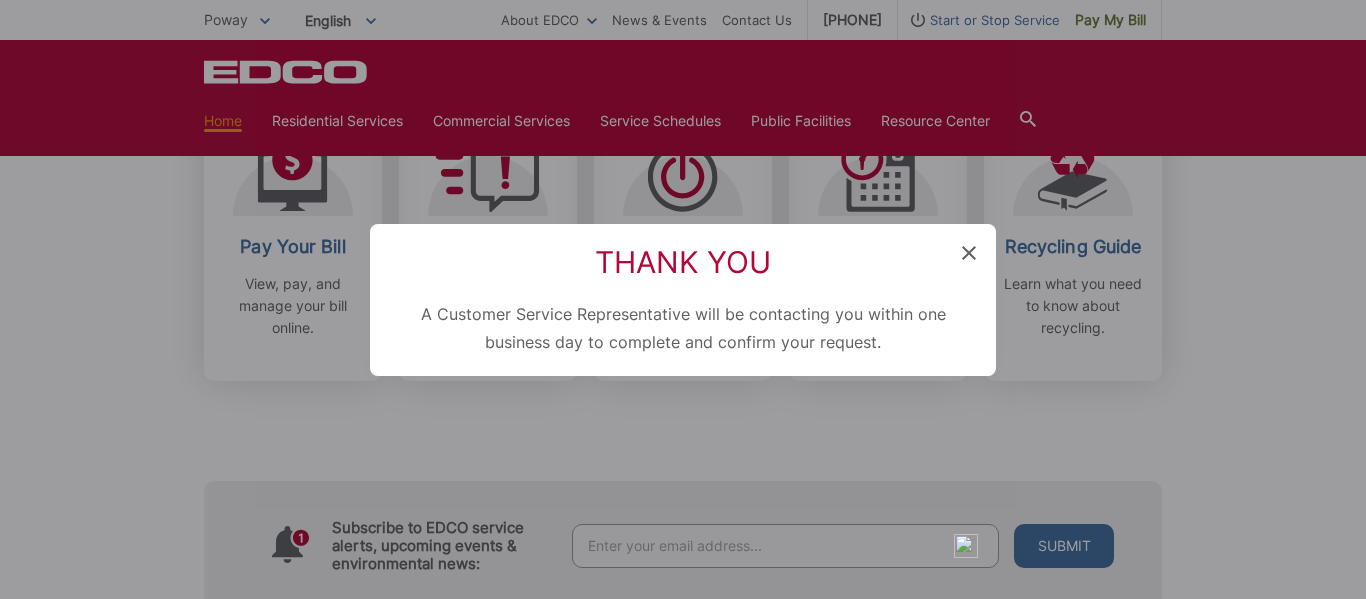 scroll, scrollTop: 0, scrollLeft: 0, axis: both 